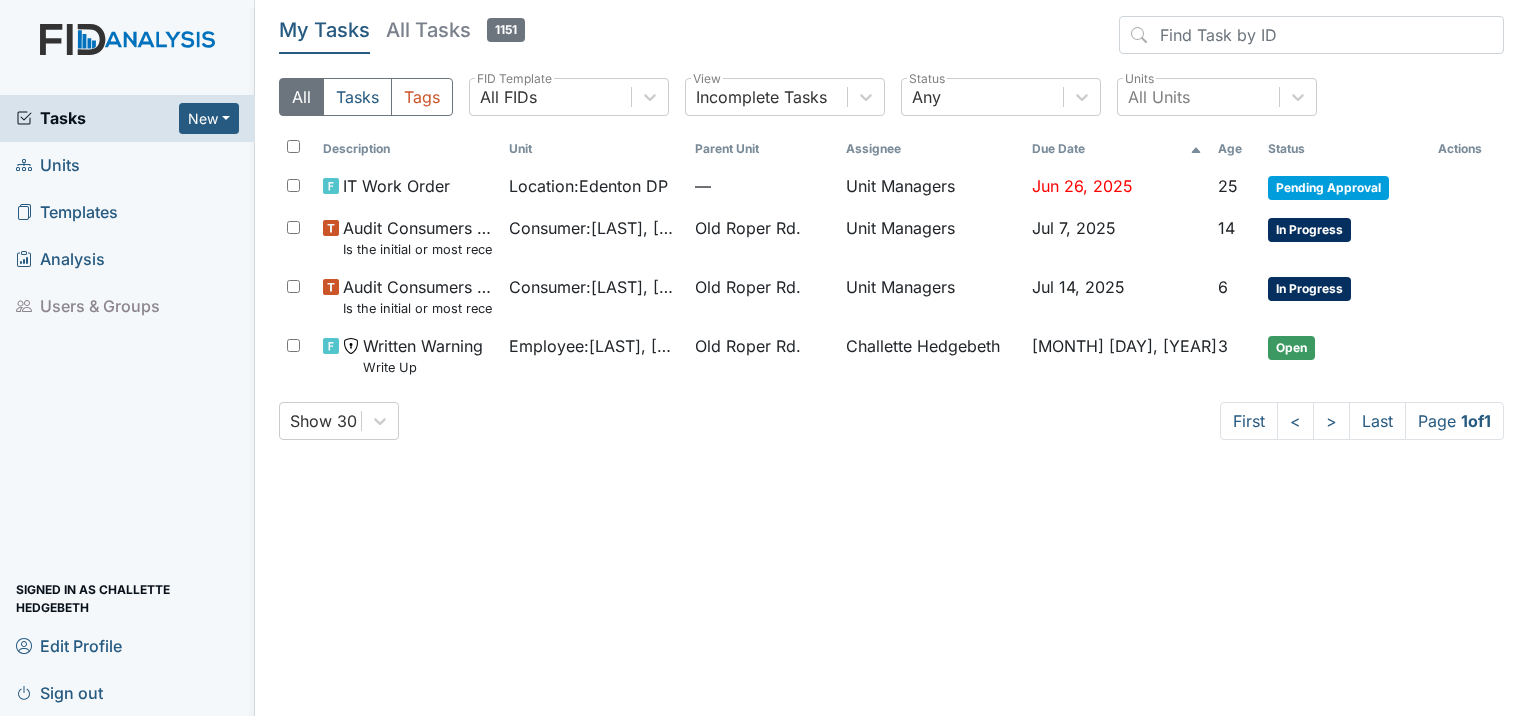 scroll, scrollTop: 0, scrollLeft: 0, axis: both 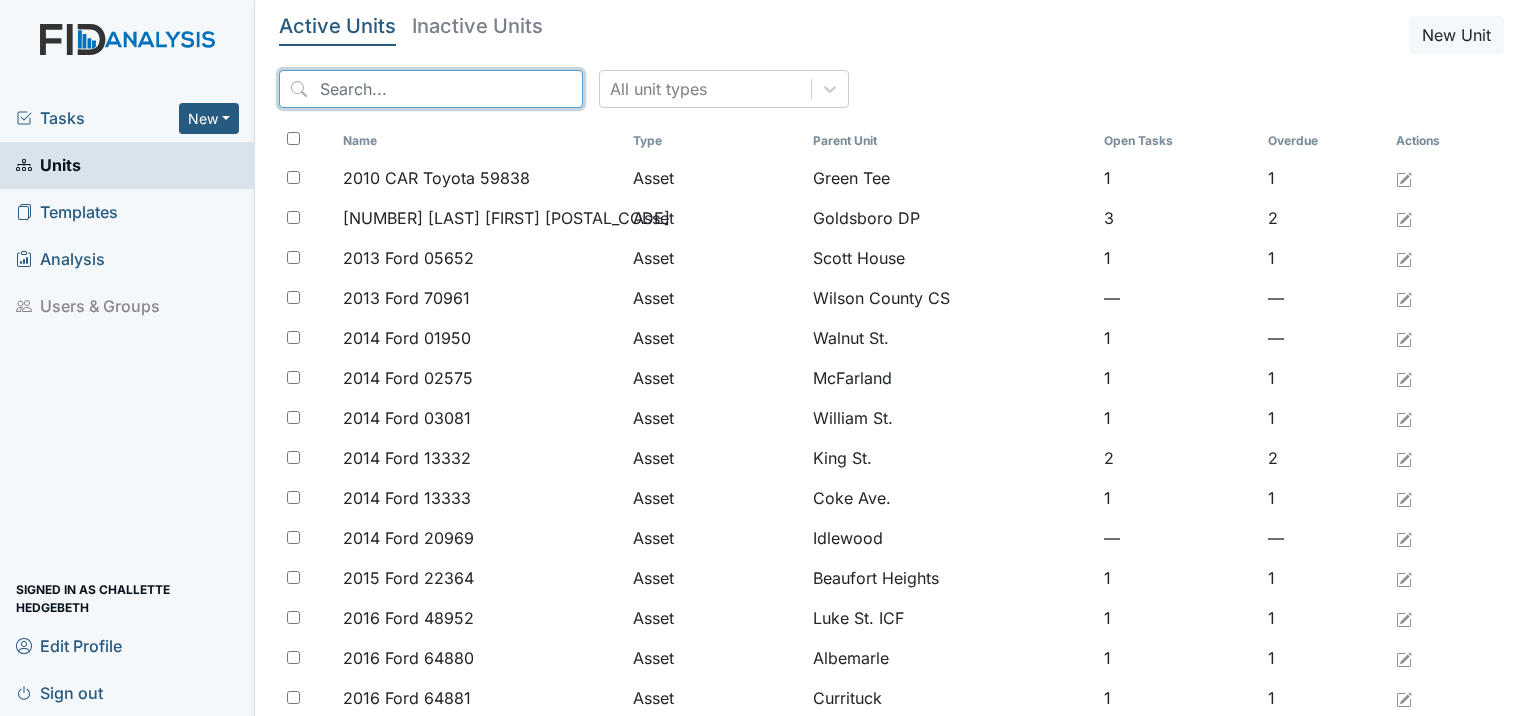 click at bounding box center (431, 89) 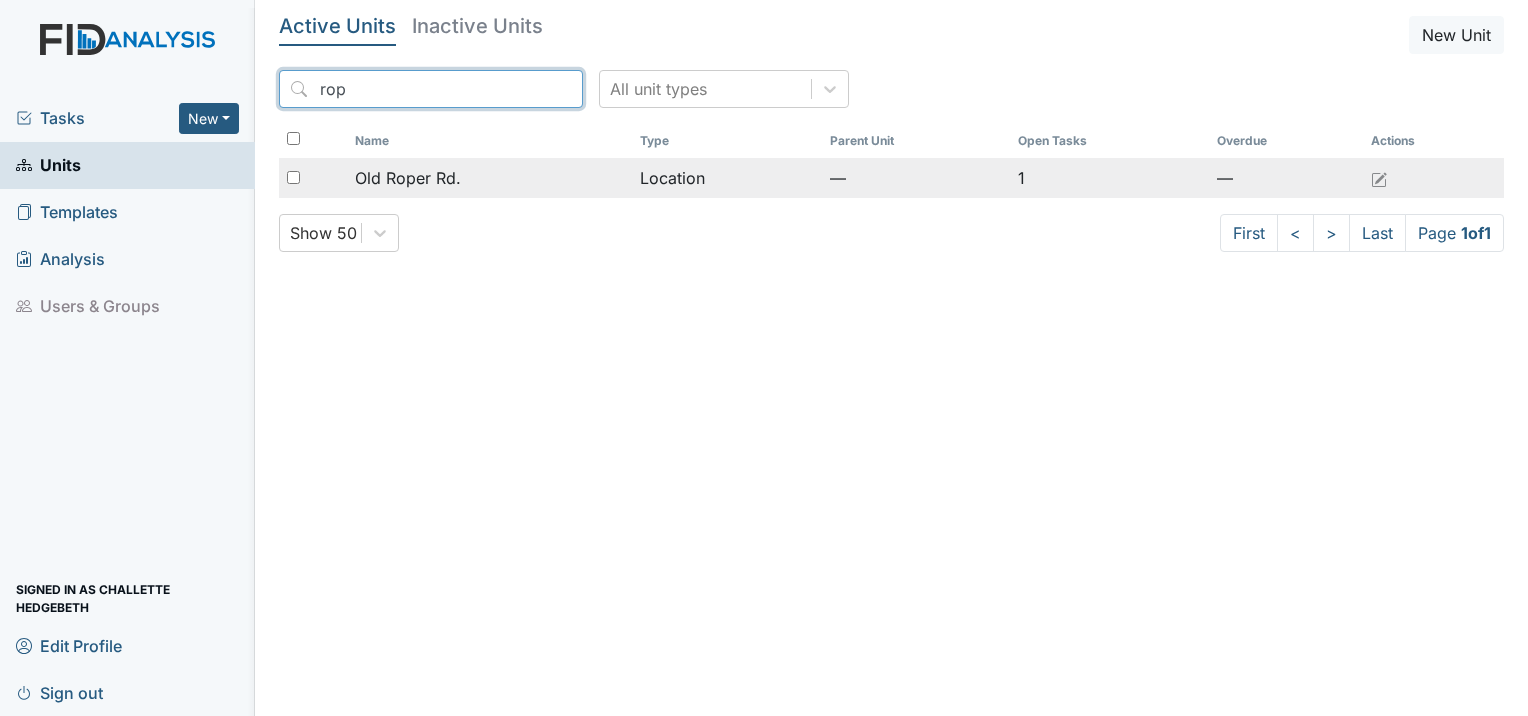 type on "rop" 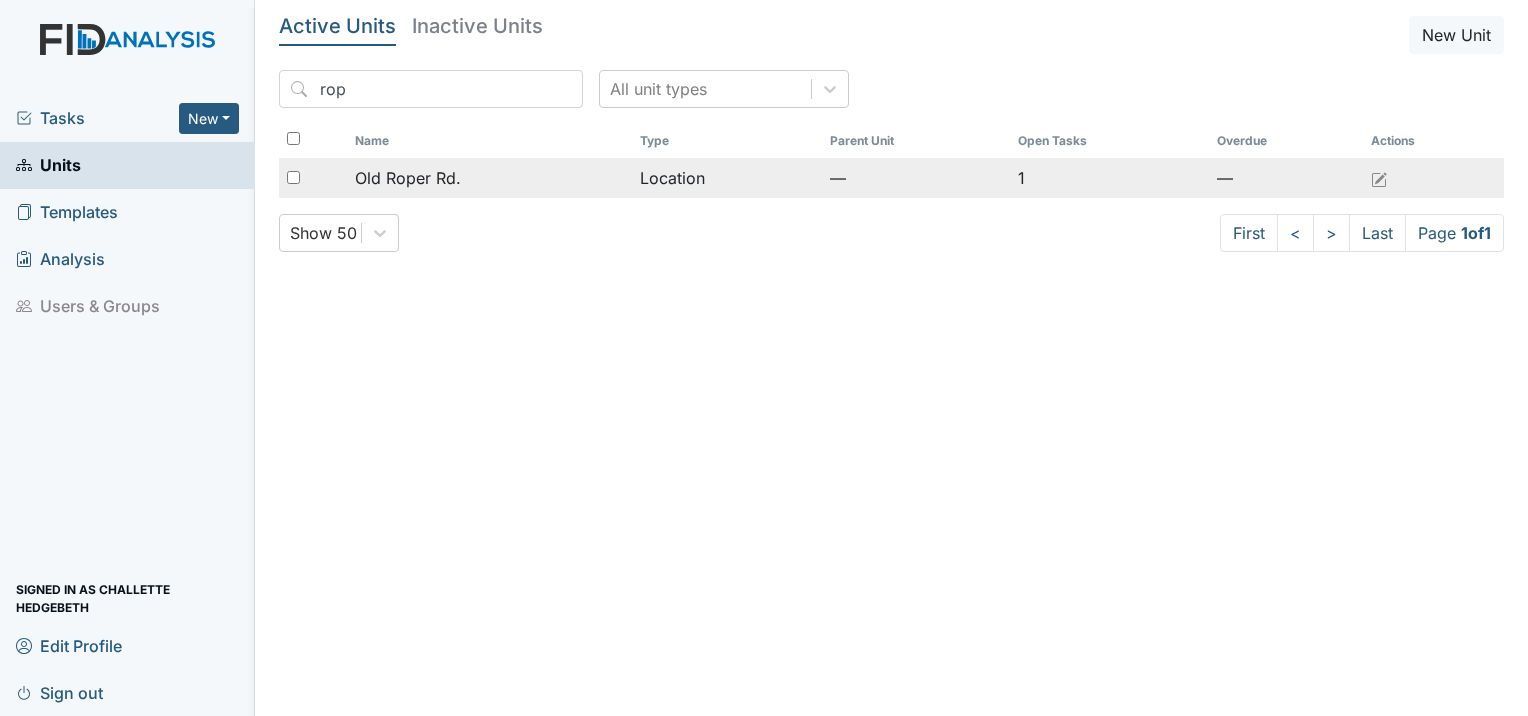 click on "Old Roper Rd." at bounding box center (490, 178) 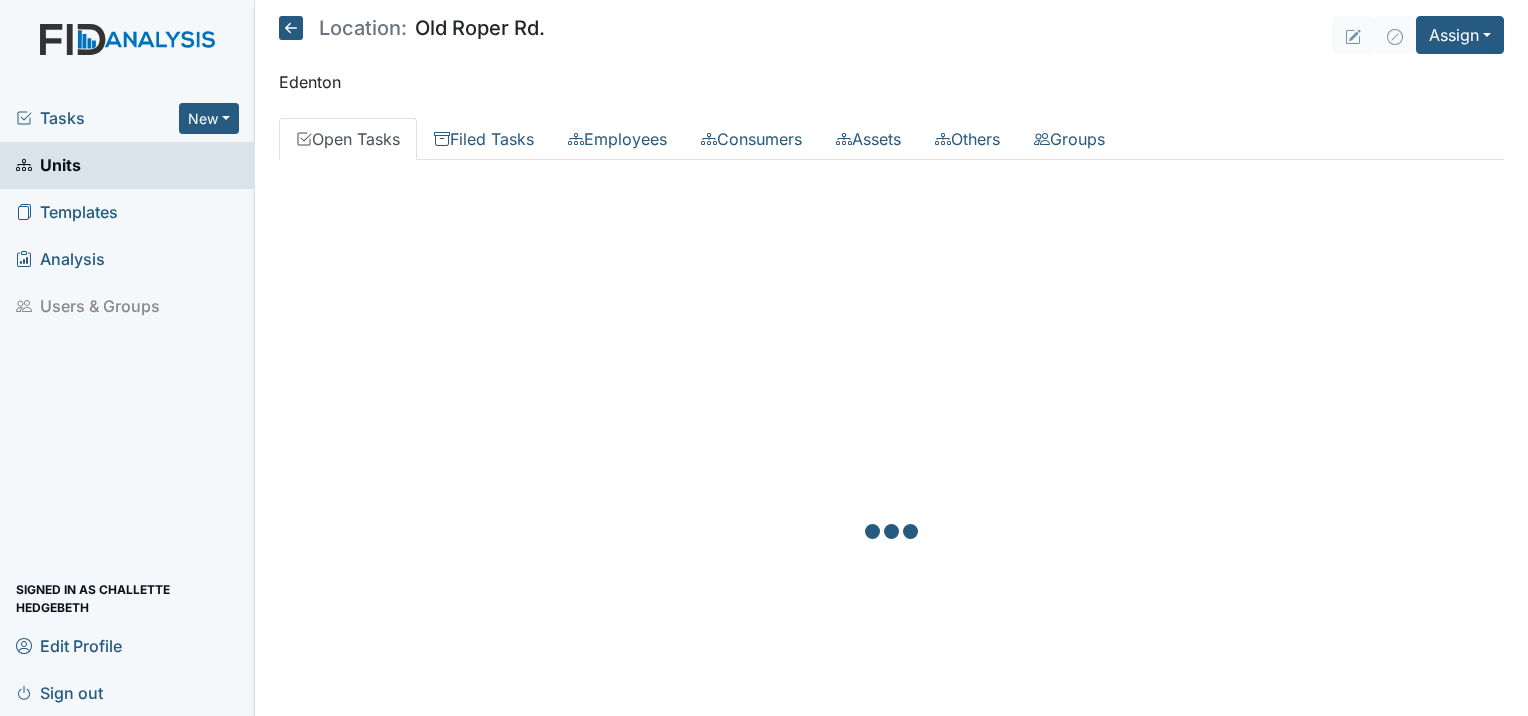 scroll, scrollTop: 0, scrollLeft: 0, axis: both 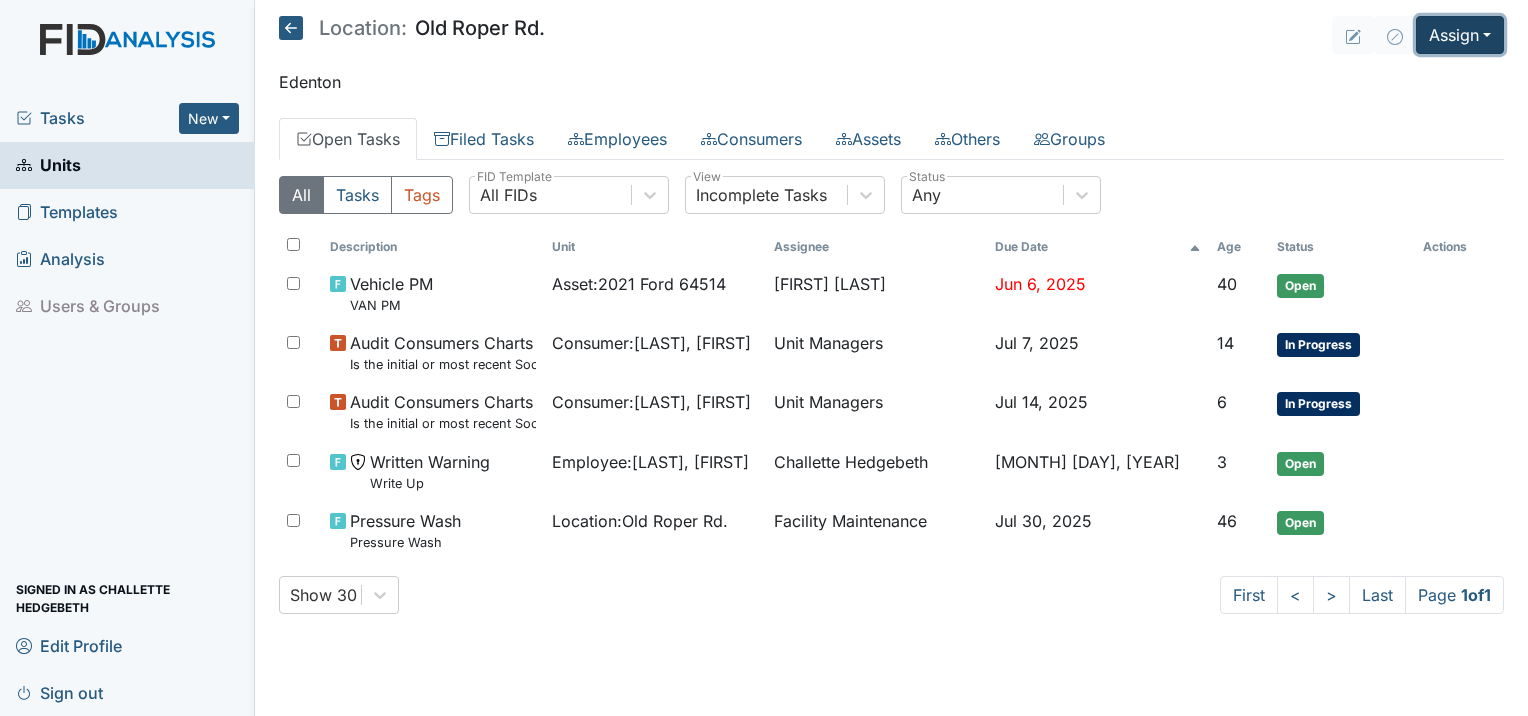 click on "Assign" at bounding box center [1460, 35] 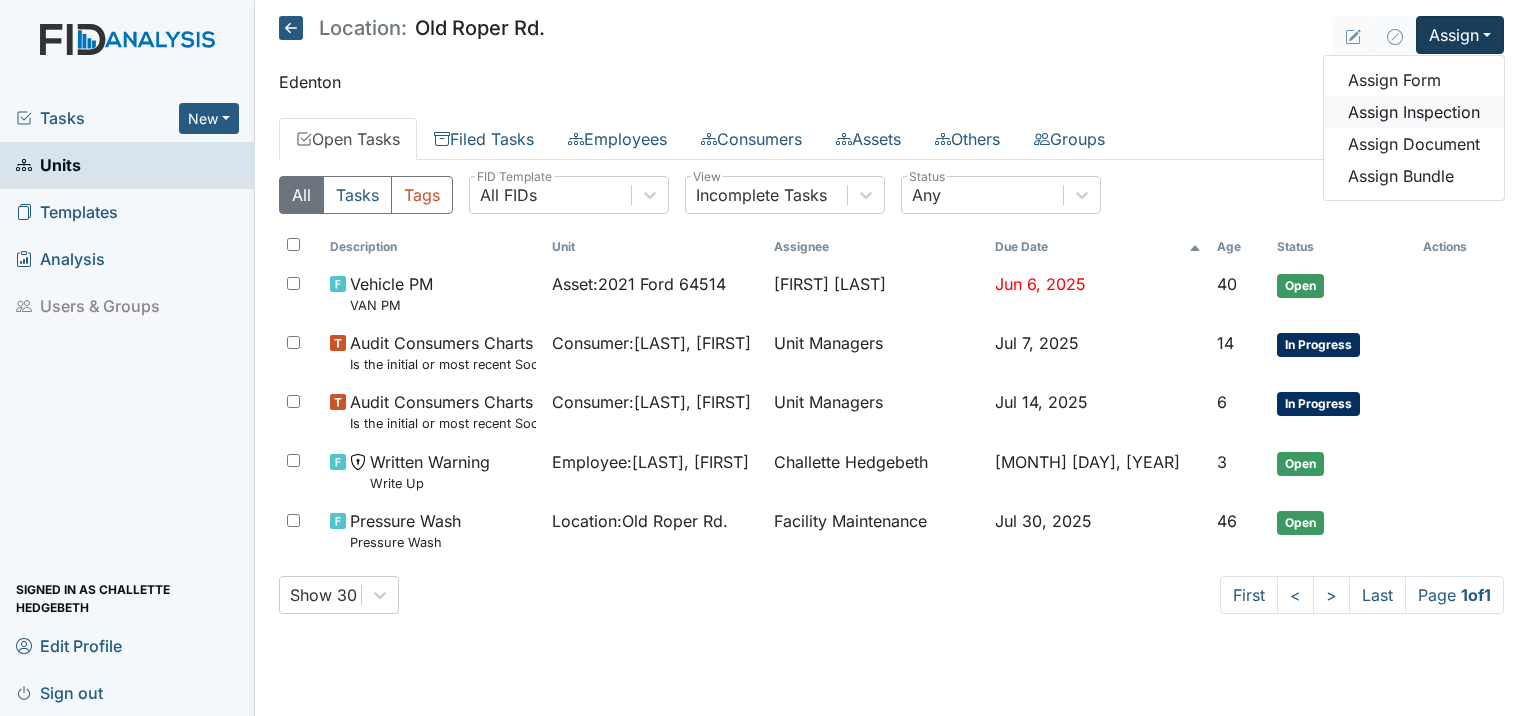 click on "Assign Inspection" at bounding box center (1414, 112) 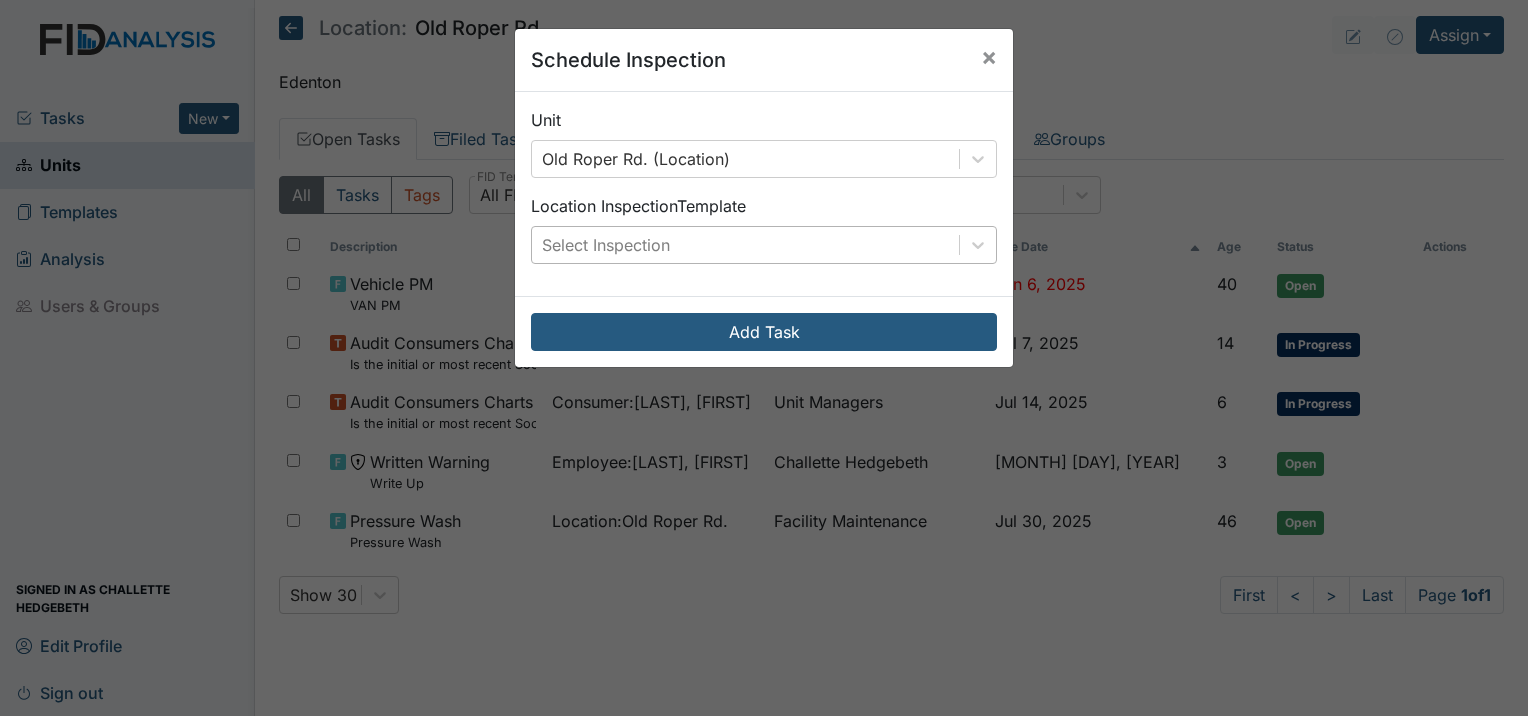 click on "Select Inspection" at bounding box center [606, 245] 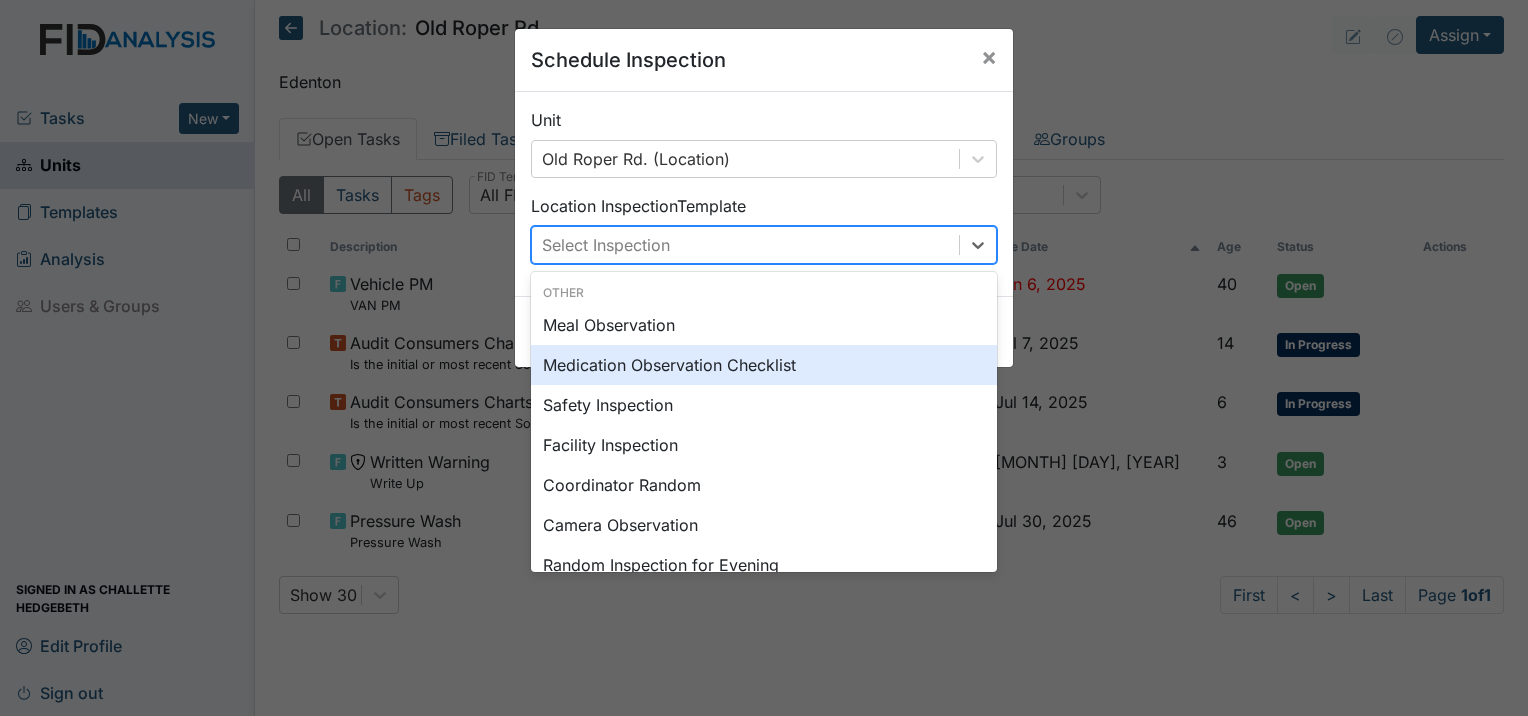 click on "Medication Observation Checklist" at bounding box center (764, 365) 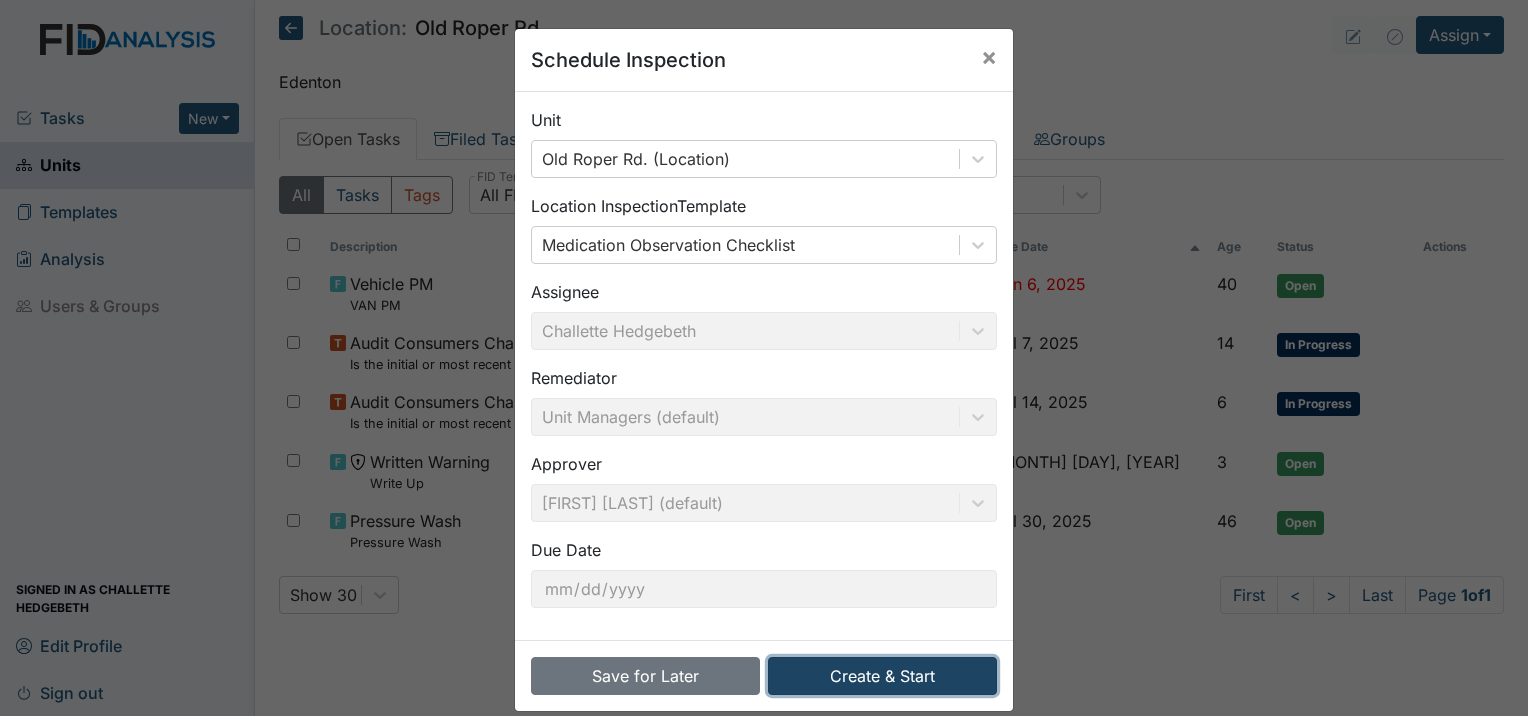 click on "Create & Start" at bounding box center (882, 676) 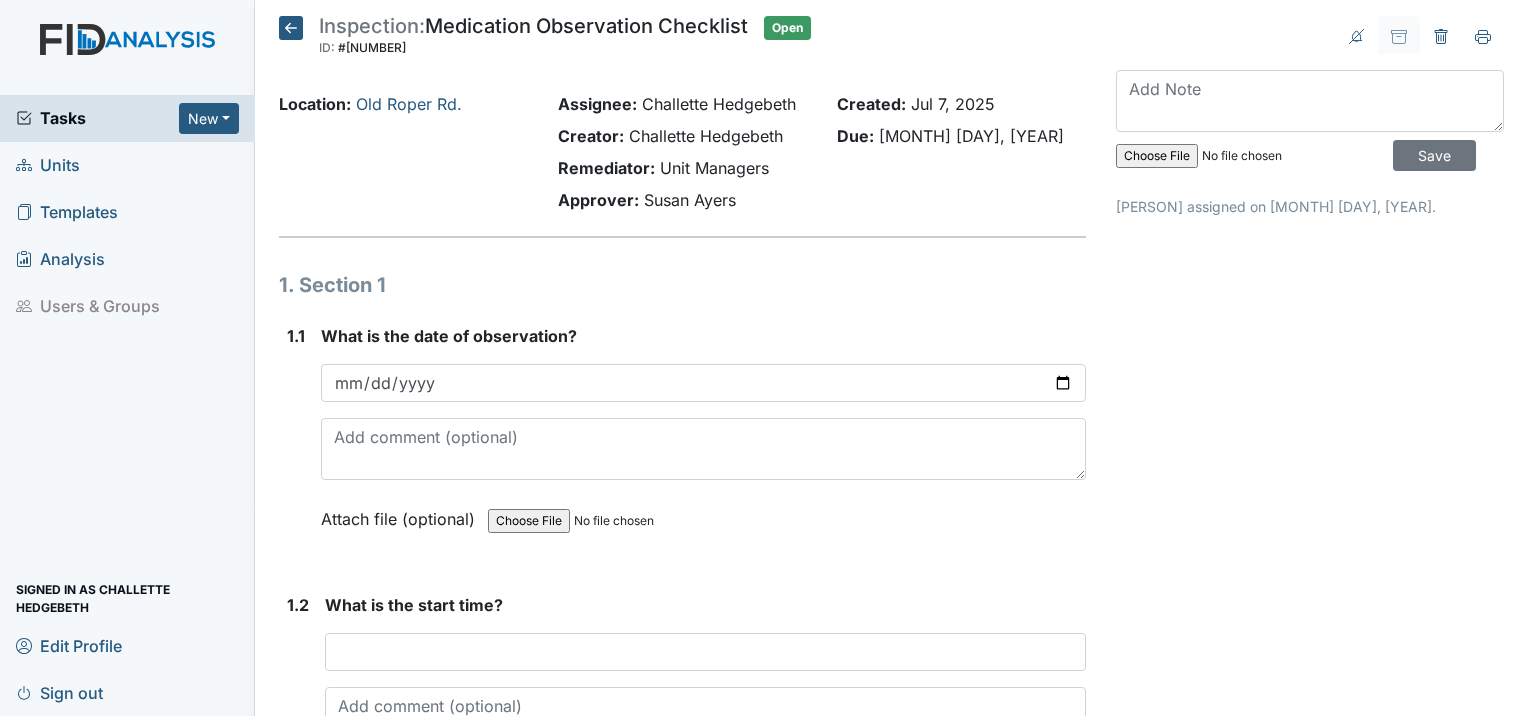 scroll, scrollTop: 0, scrollLeft: 0, axis: both 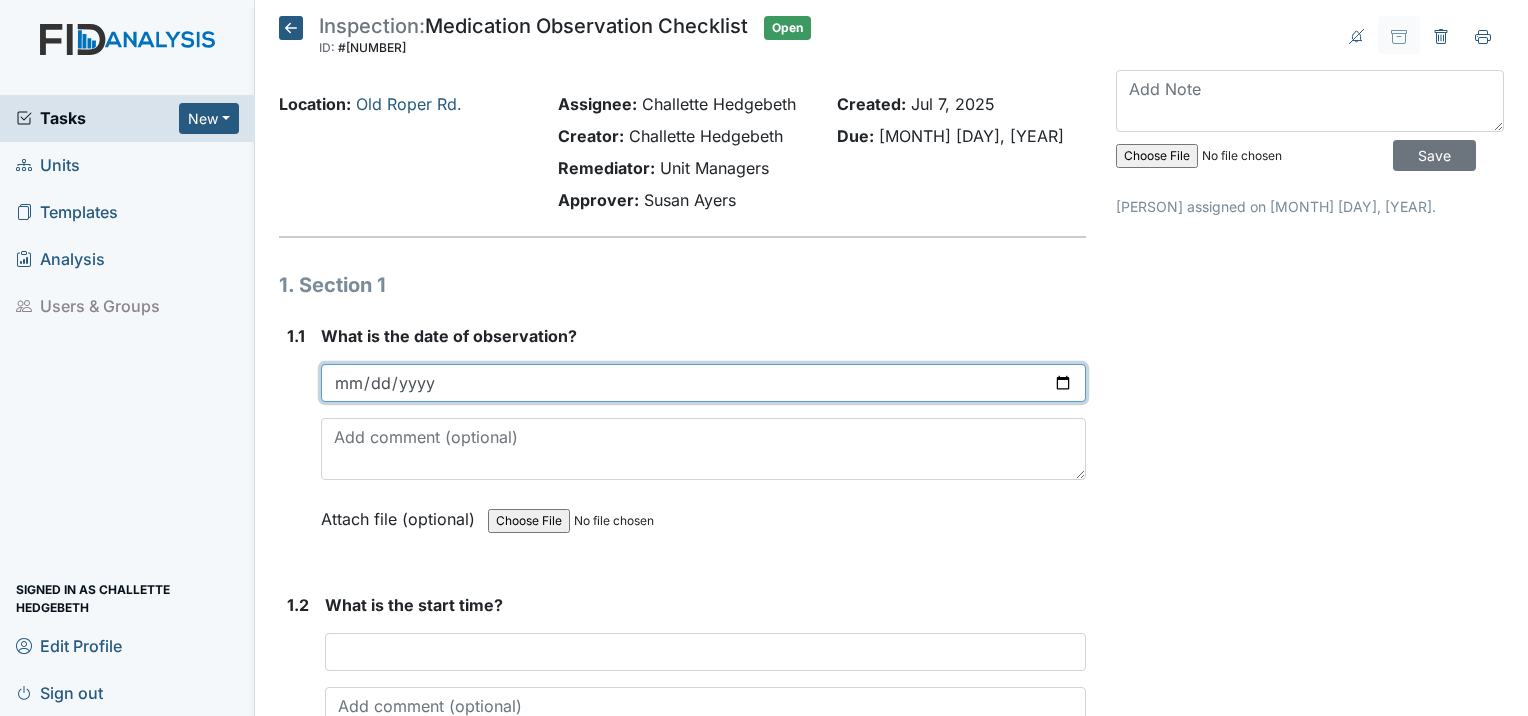 click at bounding box center [703, 383] 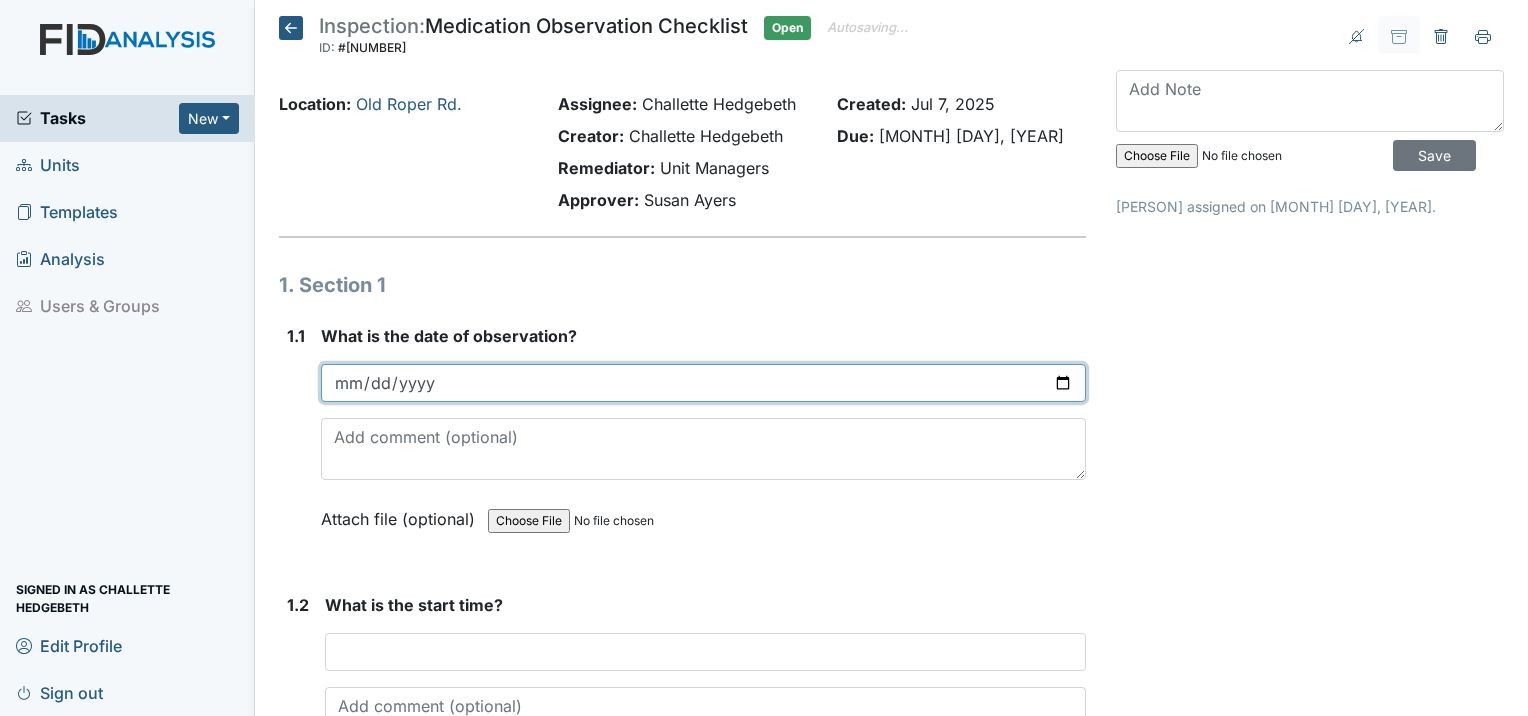 type on "2025-07-06" 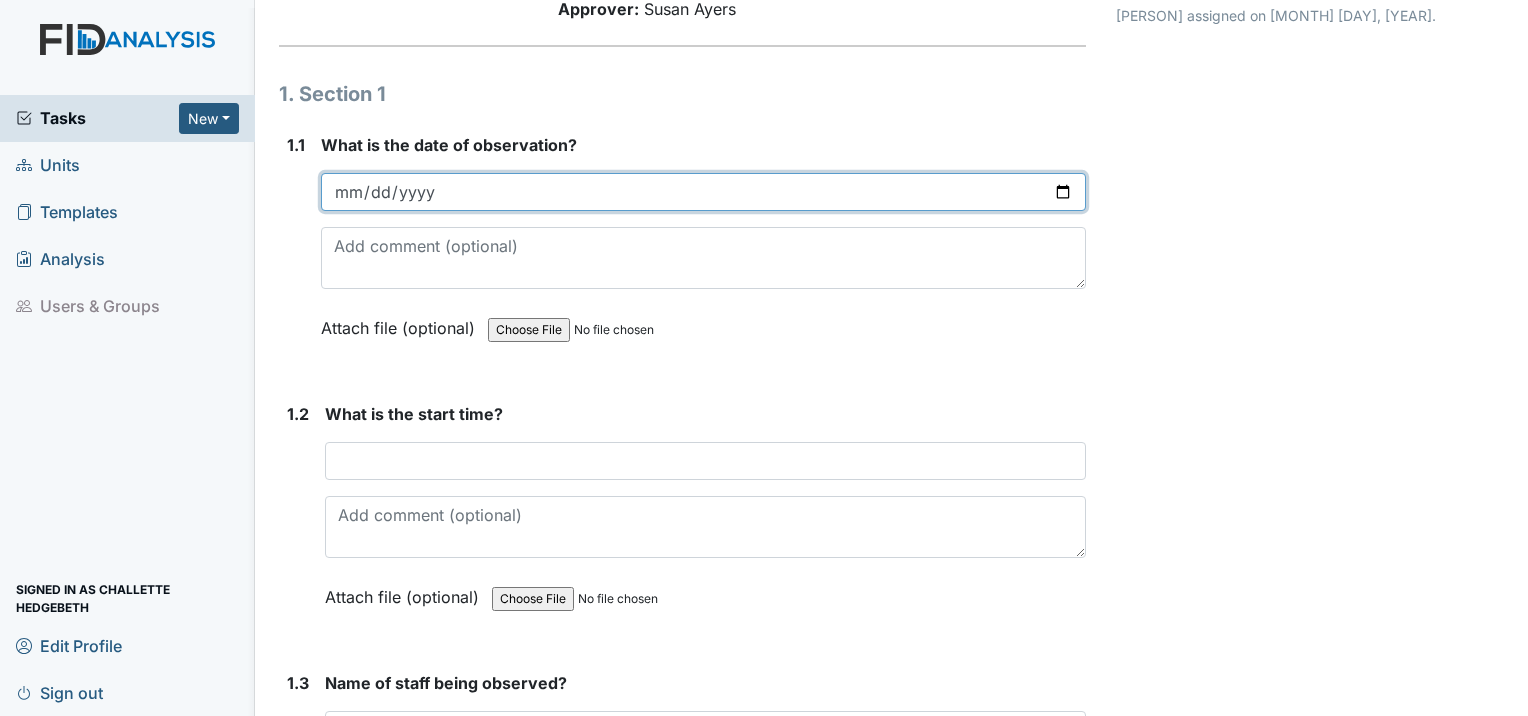 scroll, scrollTop: 200, scrollLeft: 0, axis: vertical 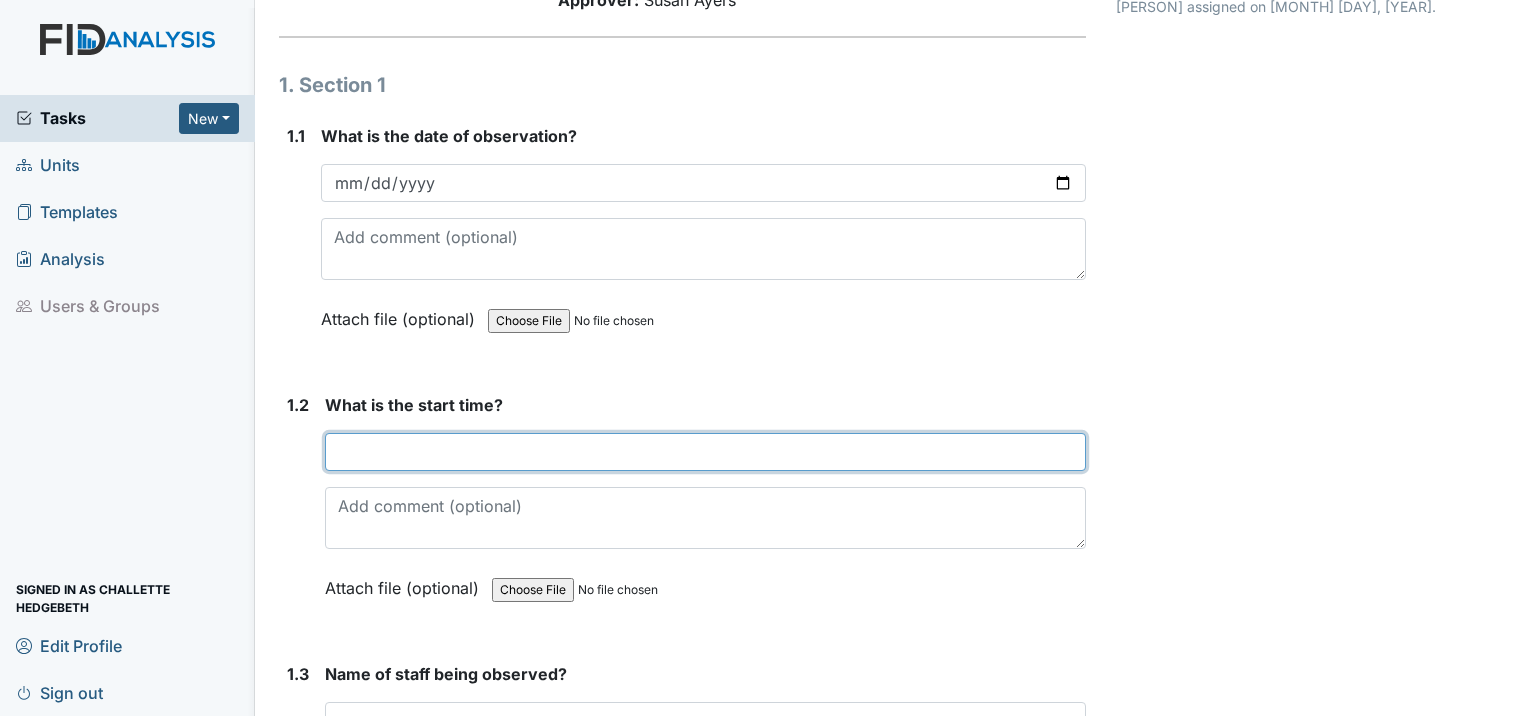 click at bounding box center [705, 452] 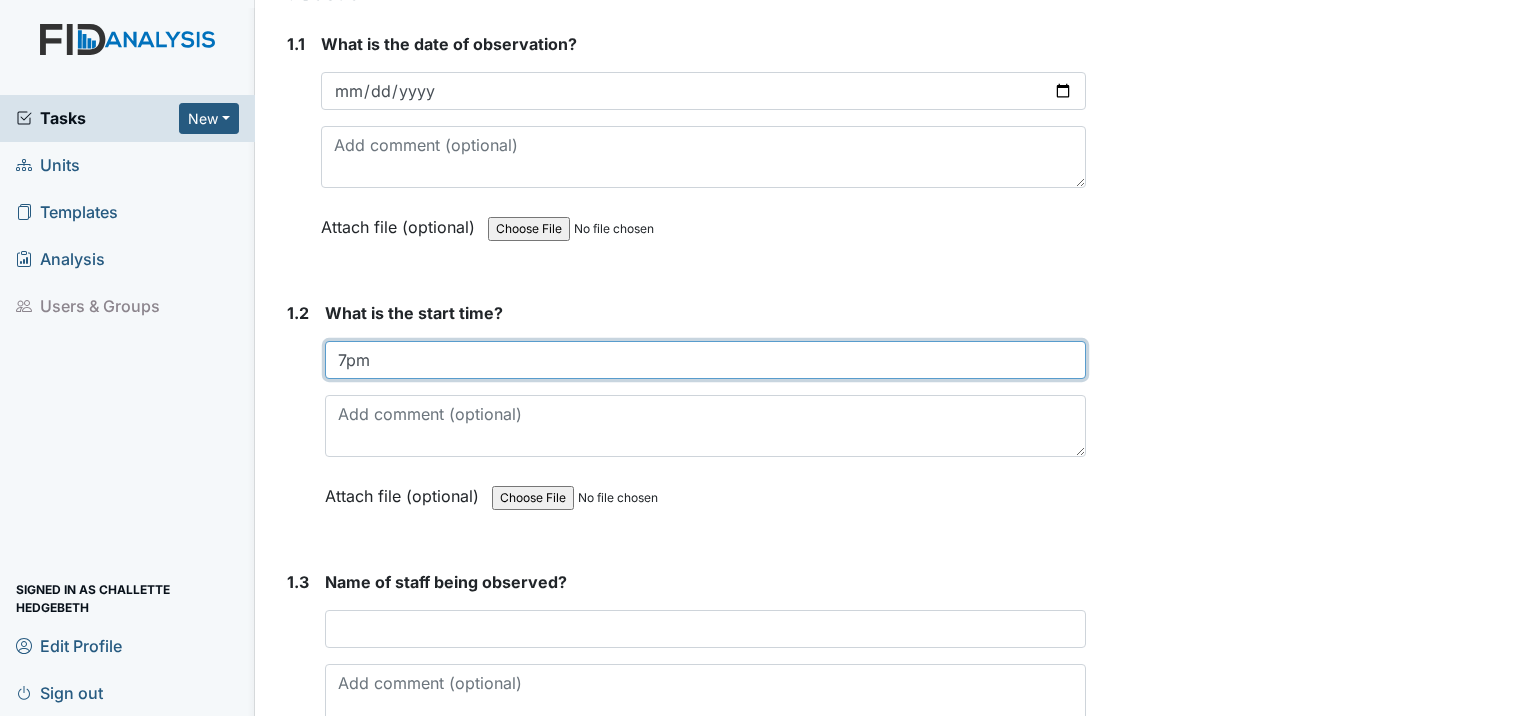 scroll, scrollTop: 400, scrollLeft: 0, axis: vertical 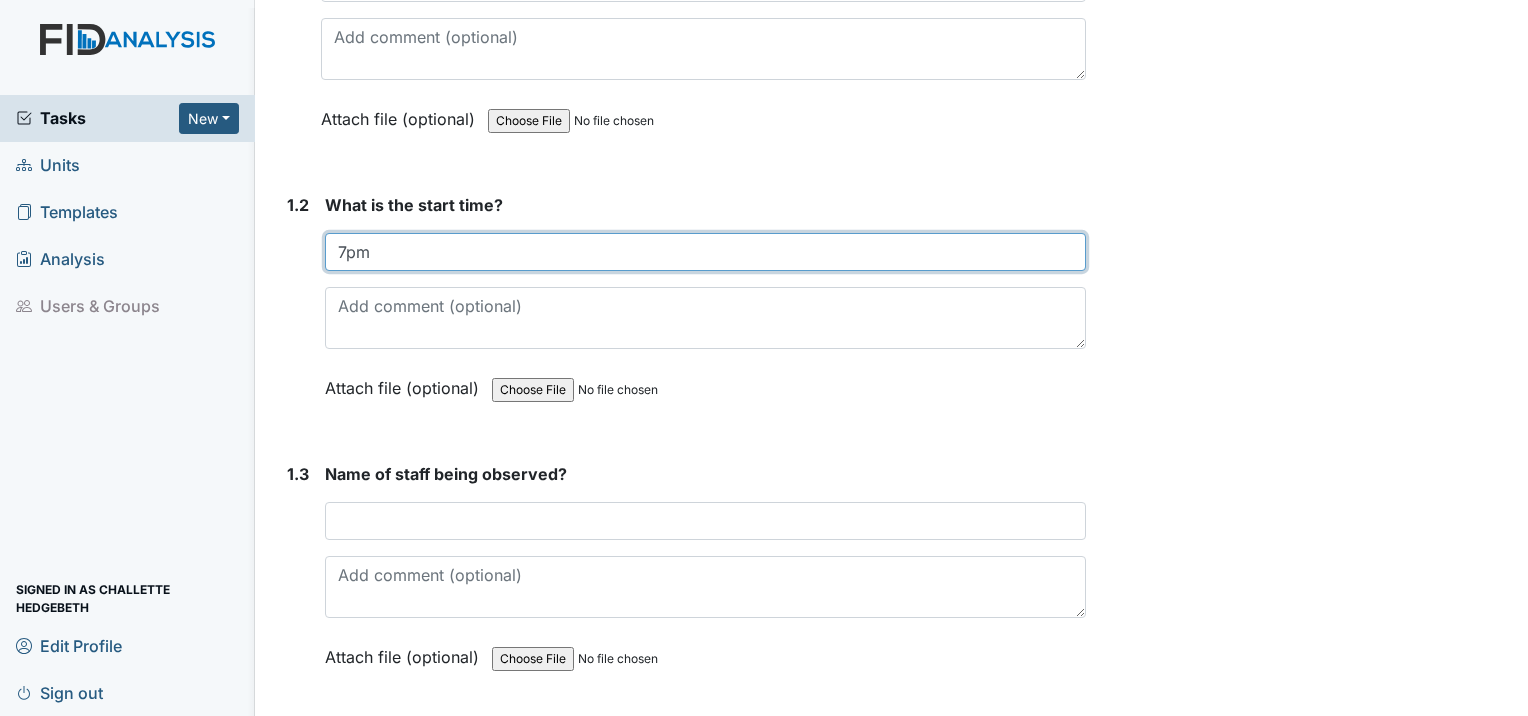 type on "7pm" 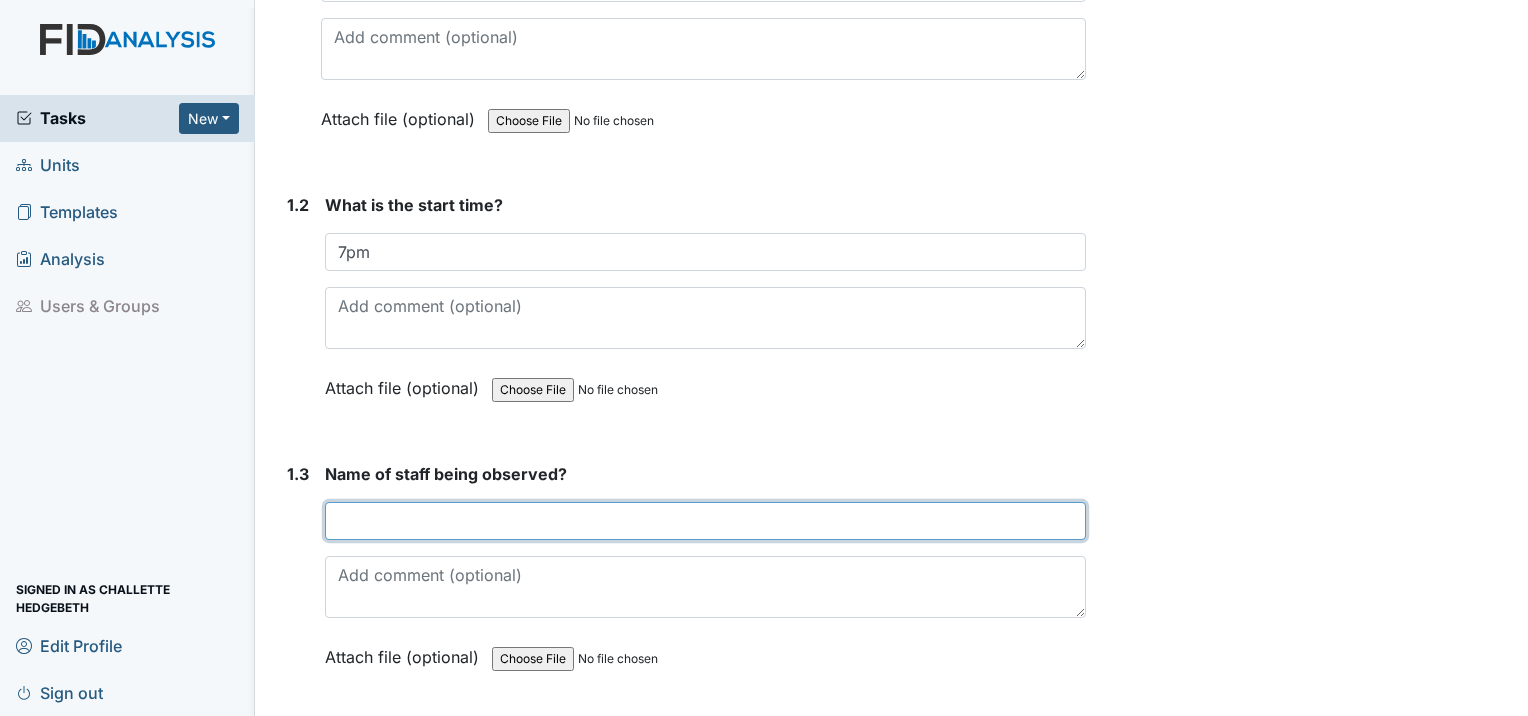 click at bounding box center [705, 521] 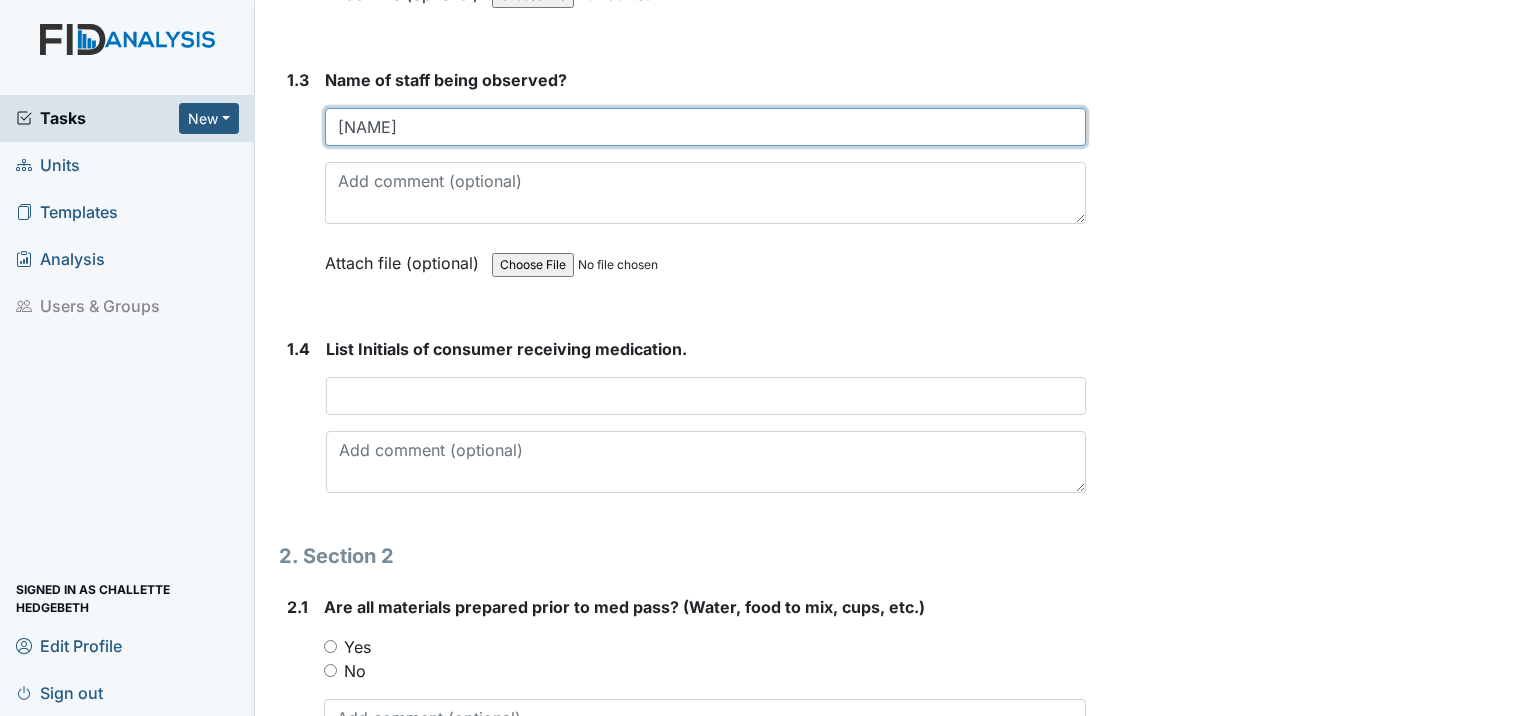 scroll, scrollTop: 800, scrollLeft: 0, axis: vertical 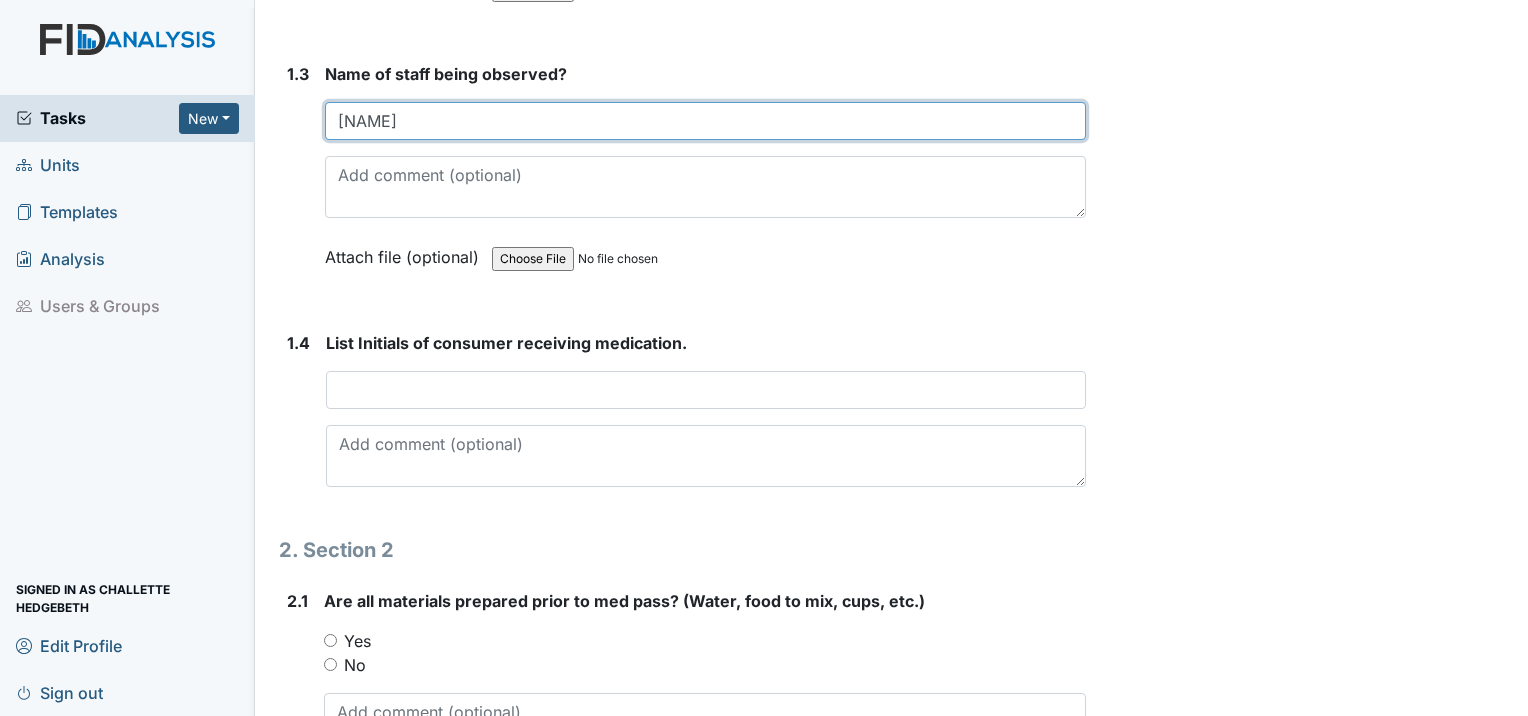 type on "Gloria" 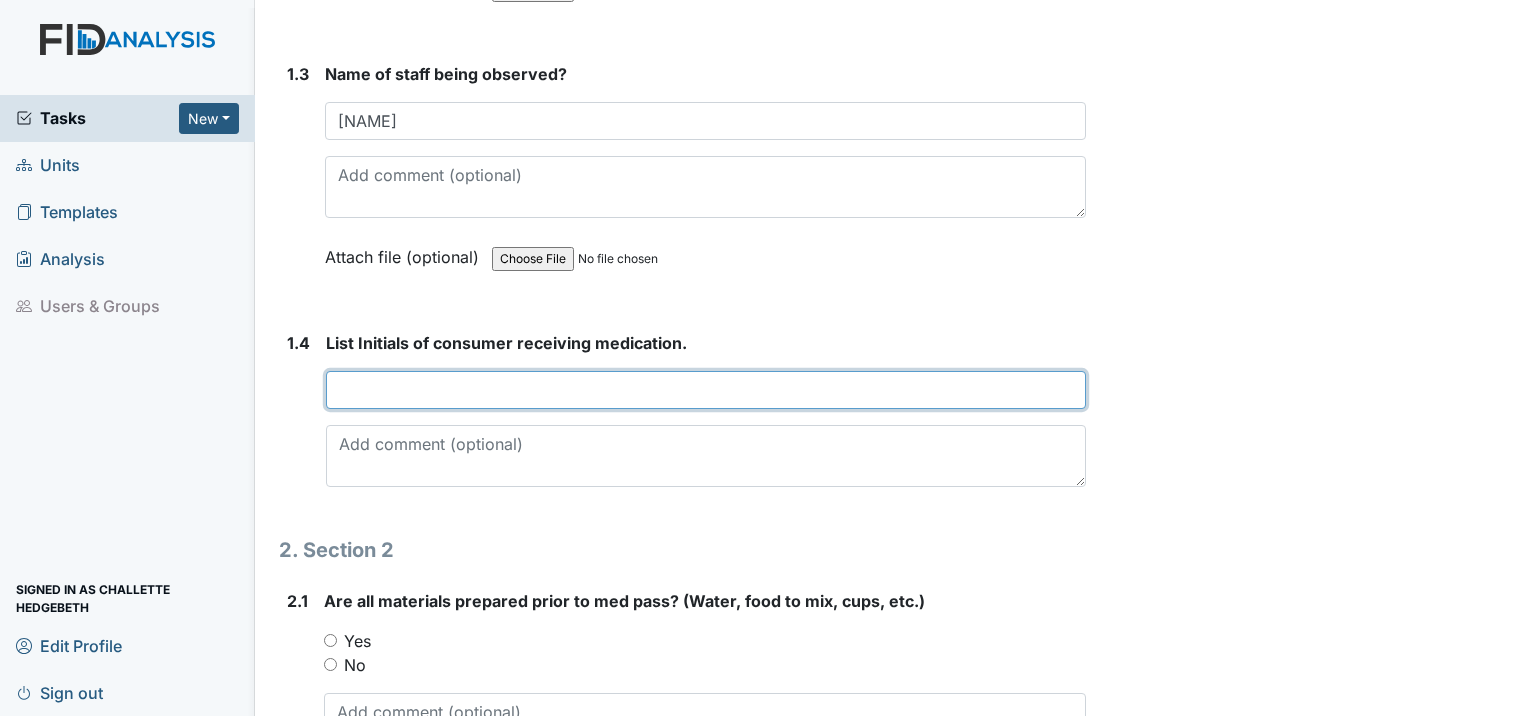 click at bounding box center (706, 390) 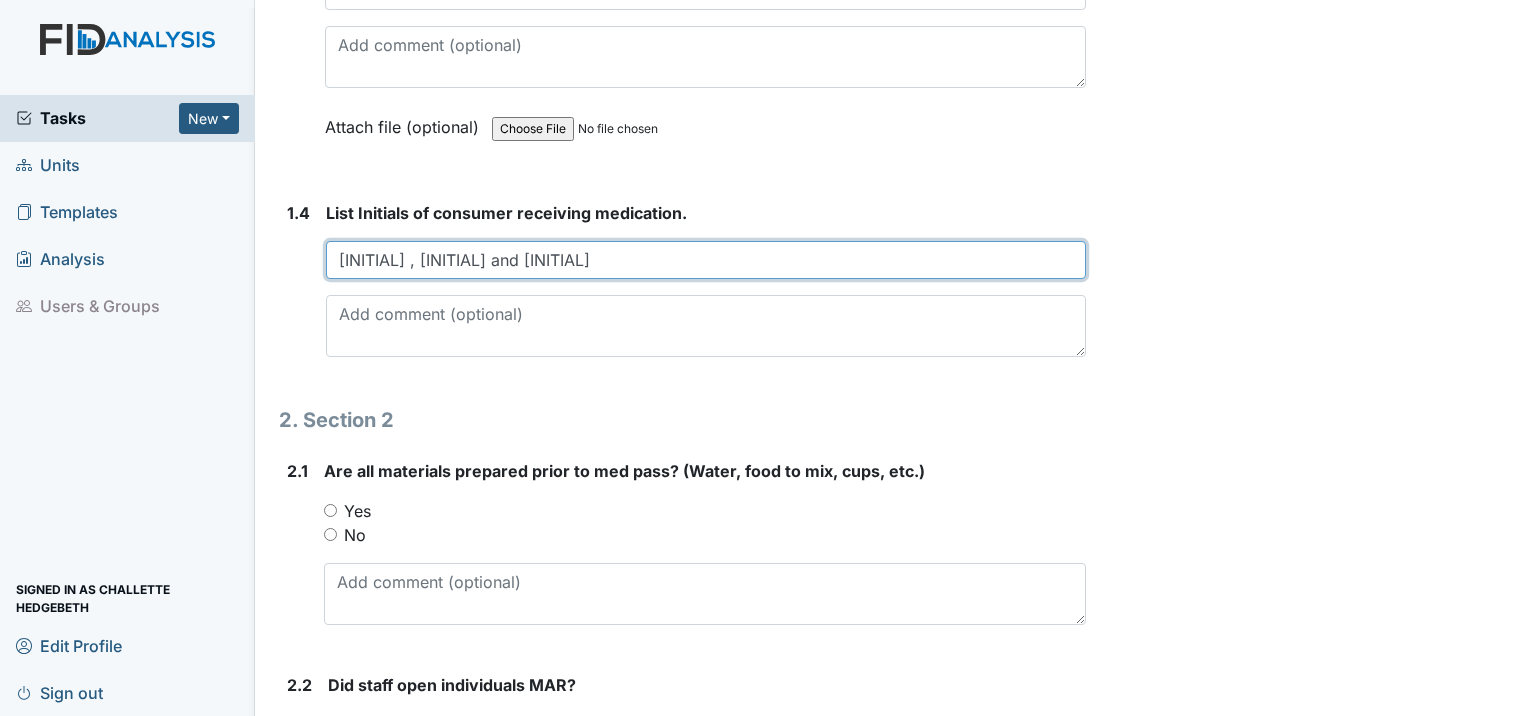scroll, scrollTop: 1000, scrollLeft: 0, axis: vertical 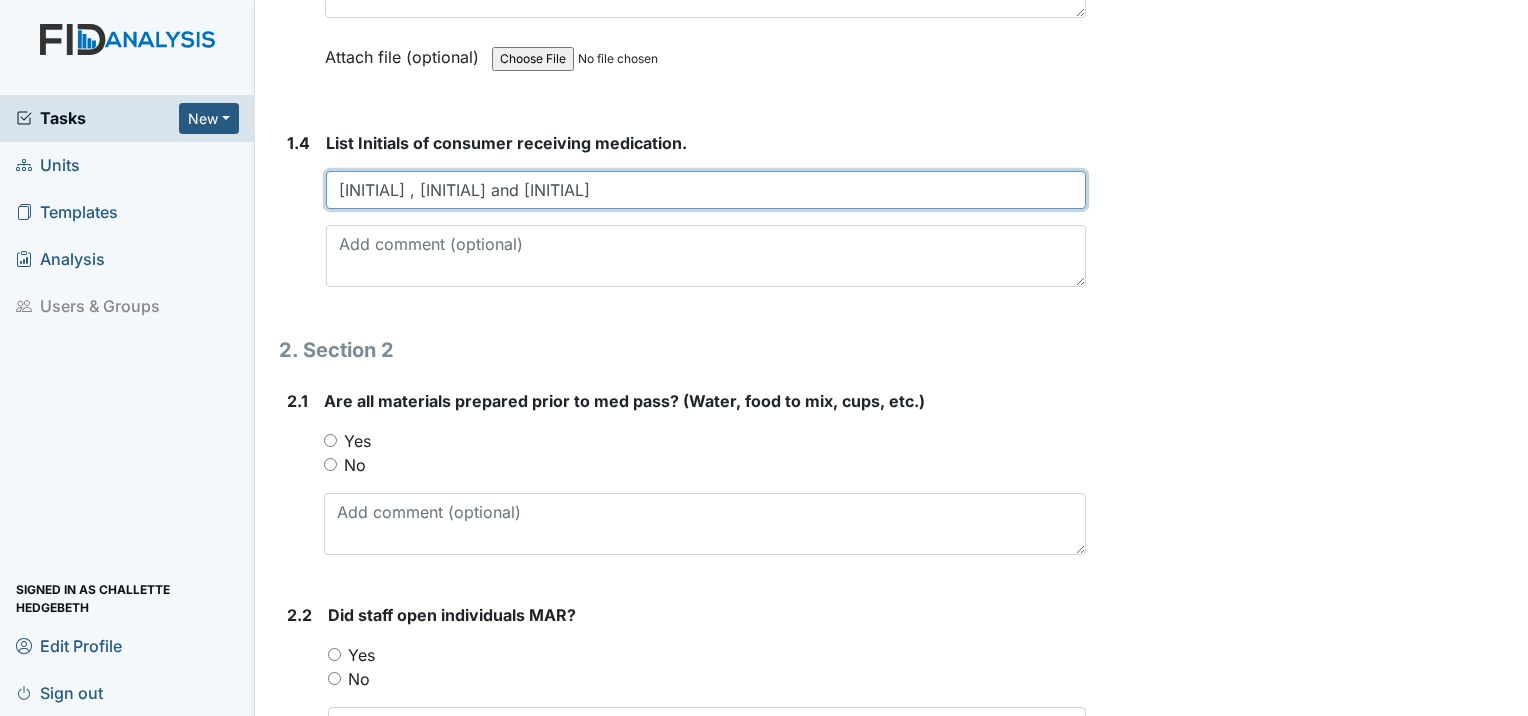type on "EO, TB and JG" 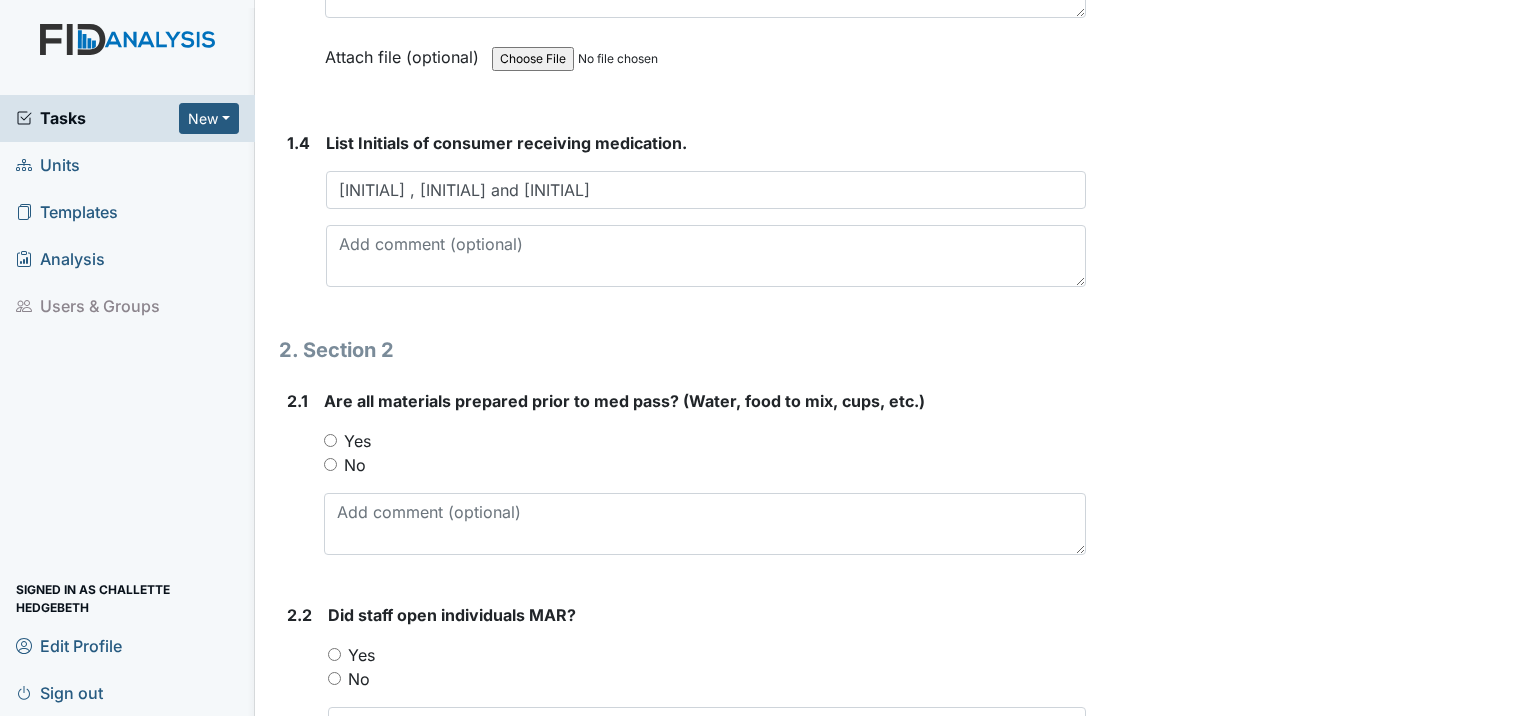 click on "Yes" at bounding box center [330, 440] 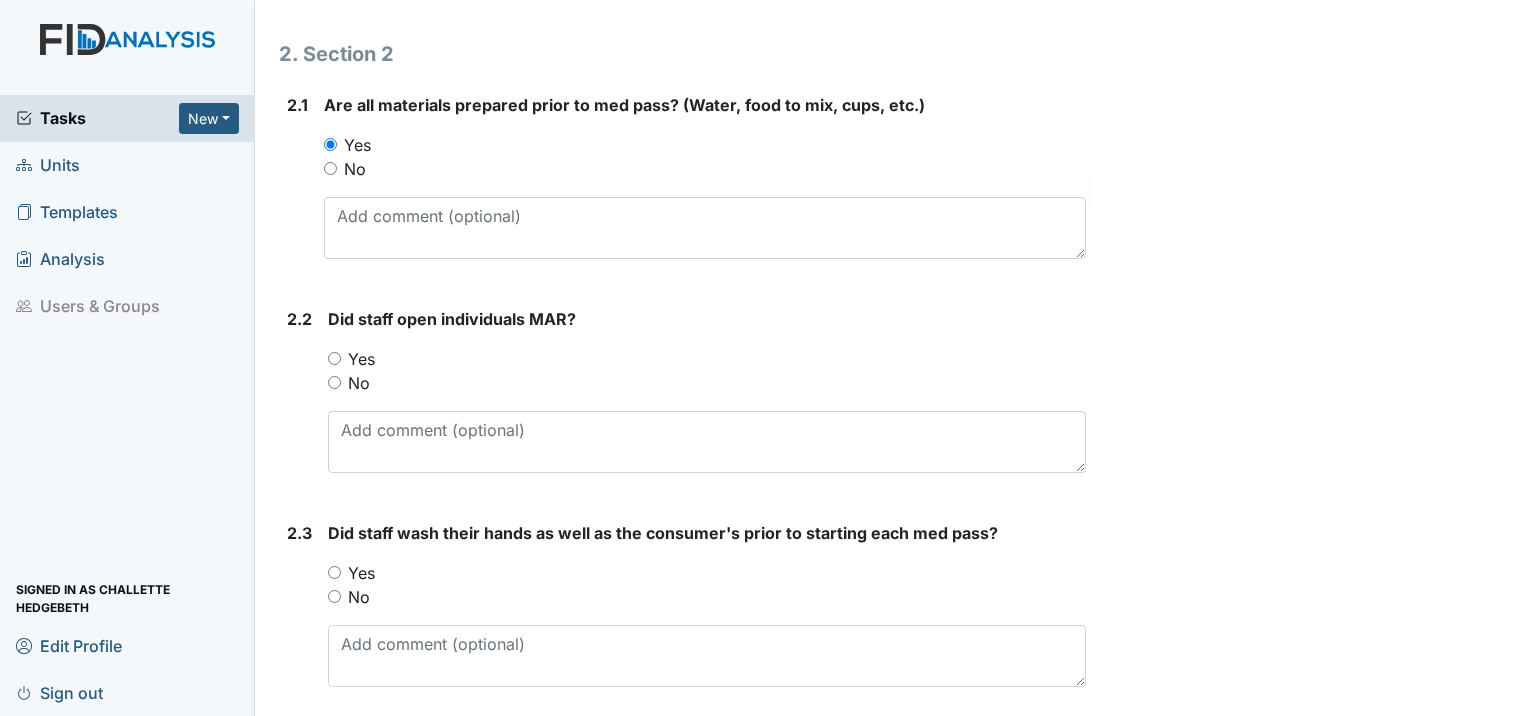 scroll, scrollTop: 1300, scrollLeft: 0, axis: vertical 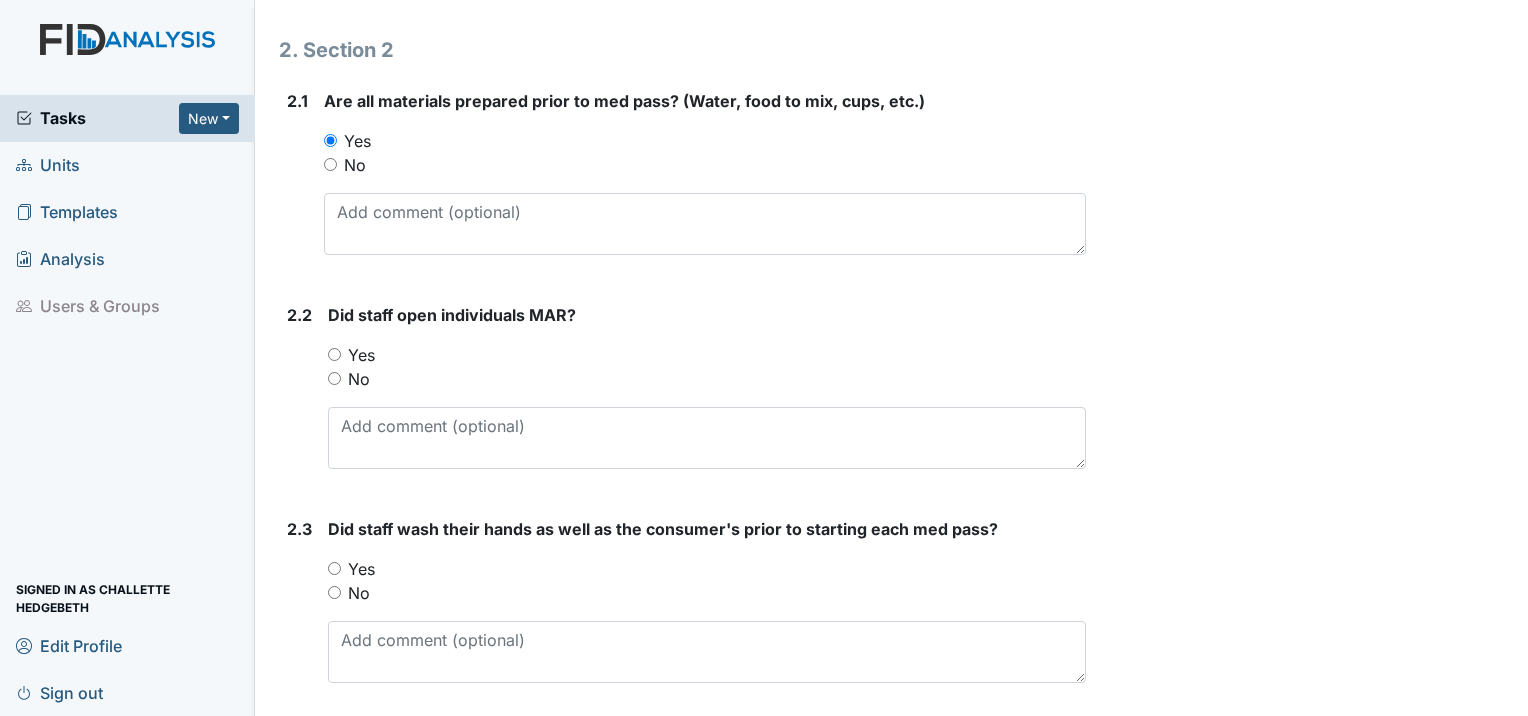 click on "Yes" at bounding box center (334, 354) 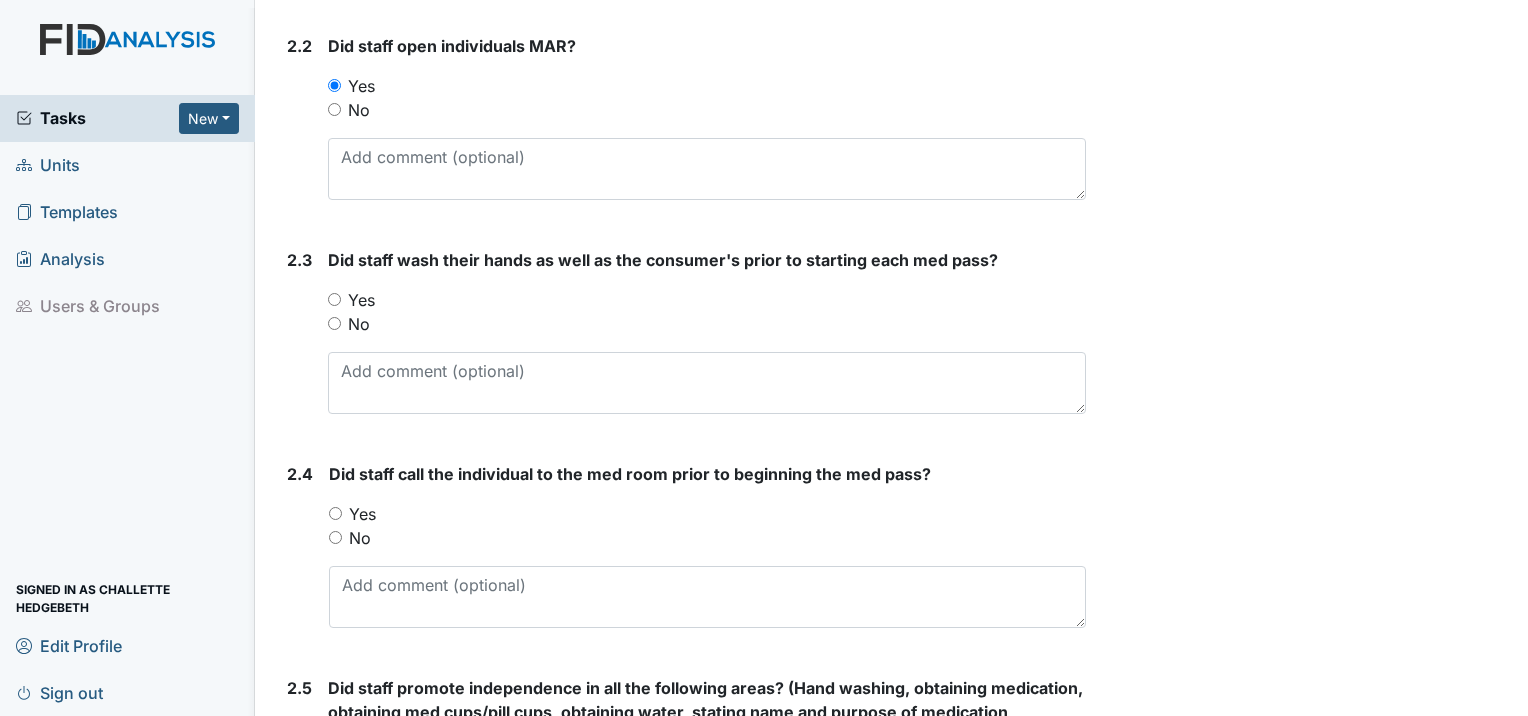scroll, scrollTop: 1600, scrollLeft: 0, axis: vertical 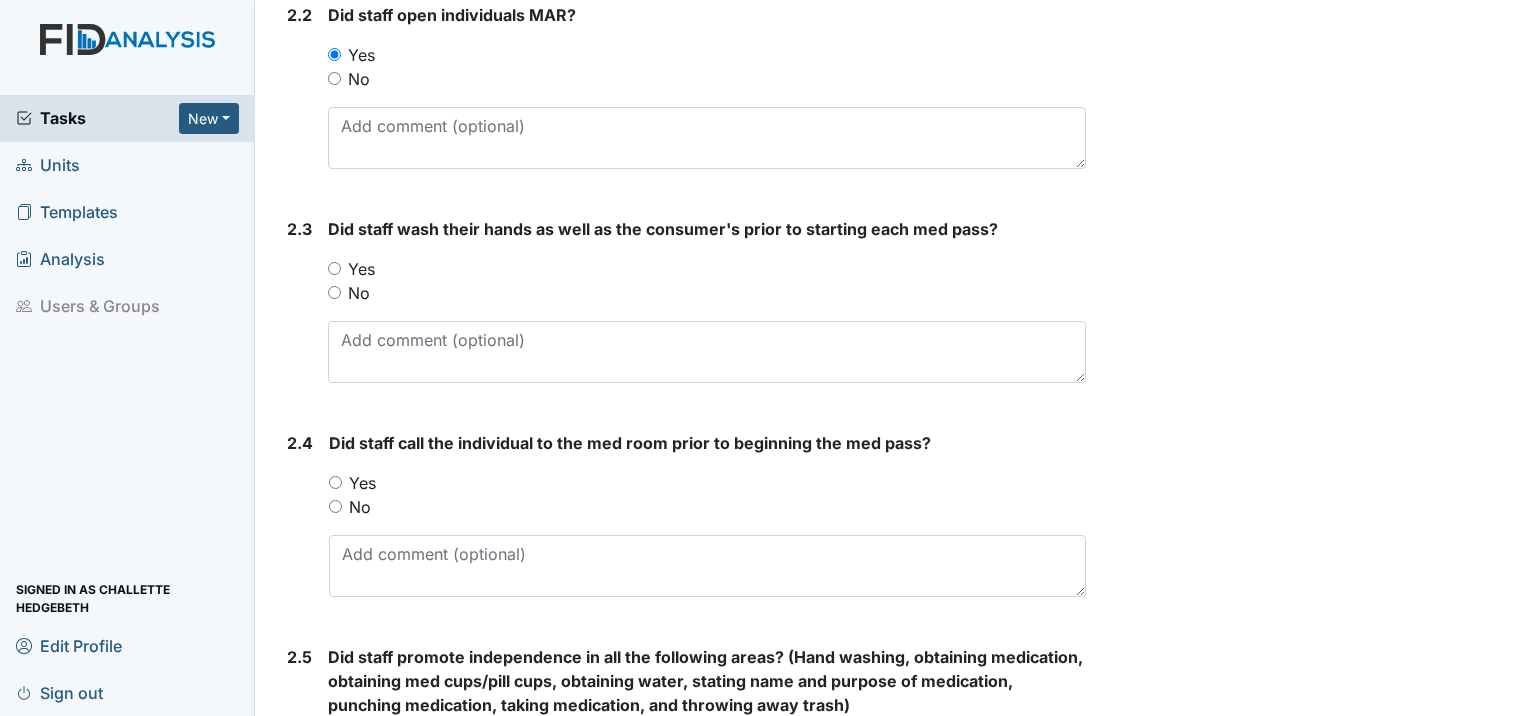 click on "Yes" at bounding box center [334, 268] 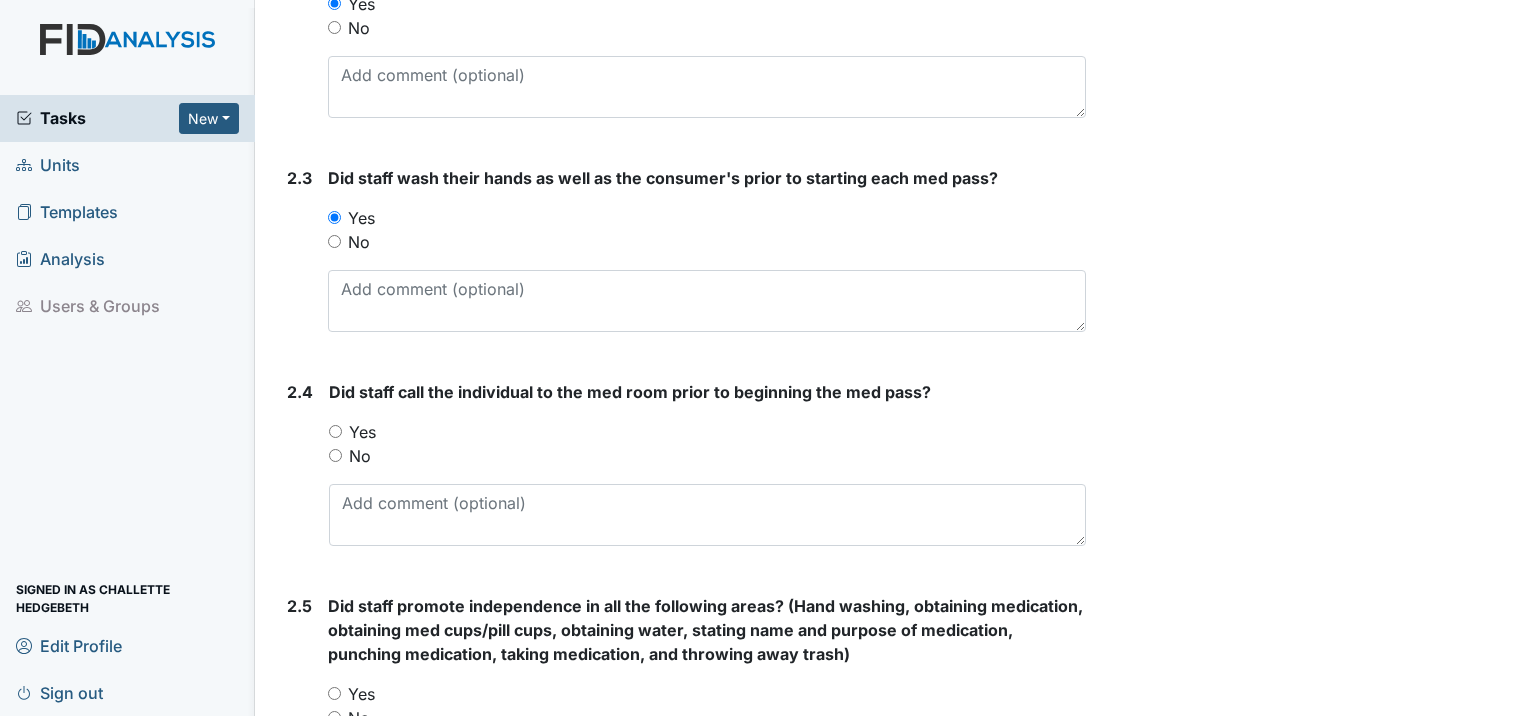 scroll, scrollTop: 1700, scrollLeft: 0, axis: vertical 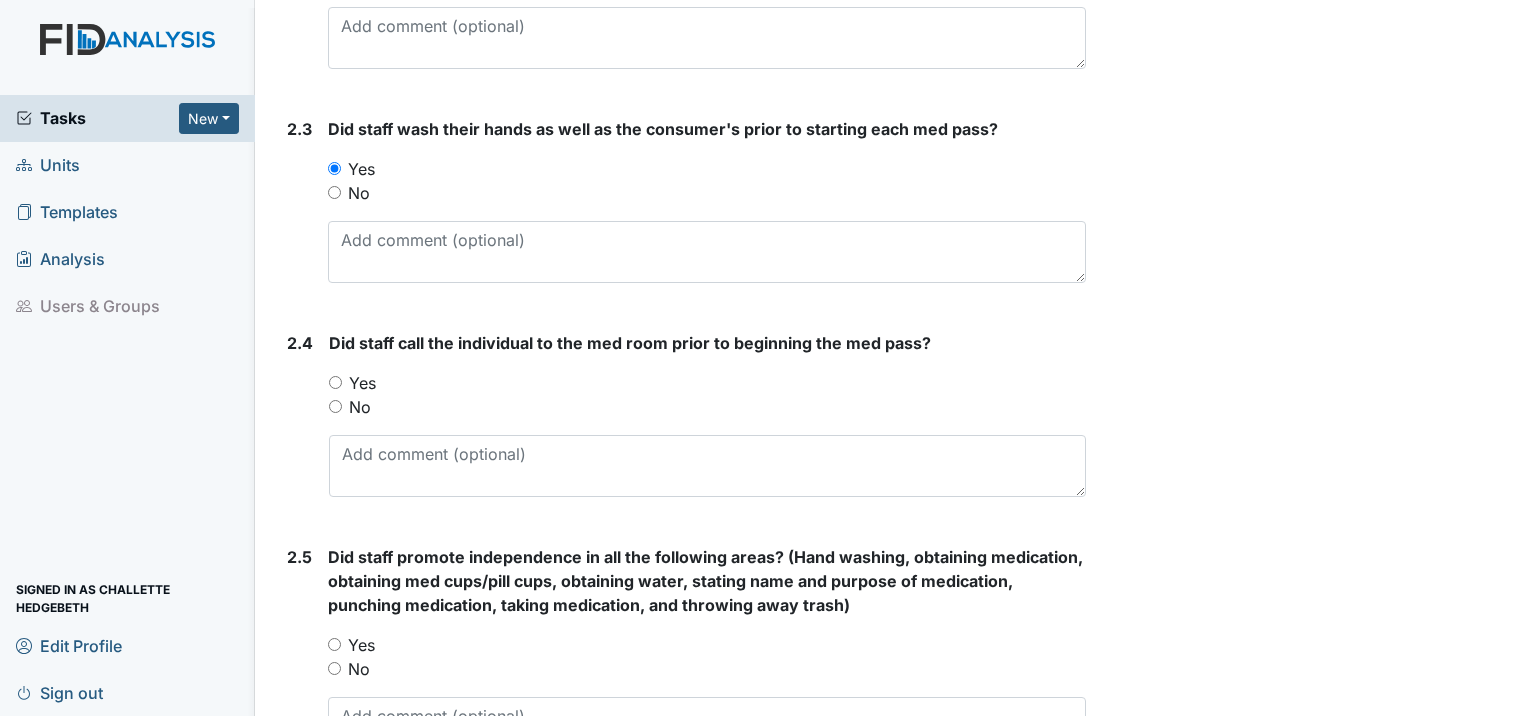 click on "Yes" at bounding box center (335, 382) 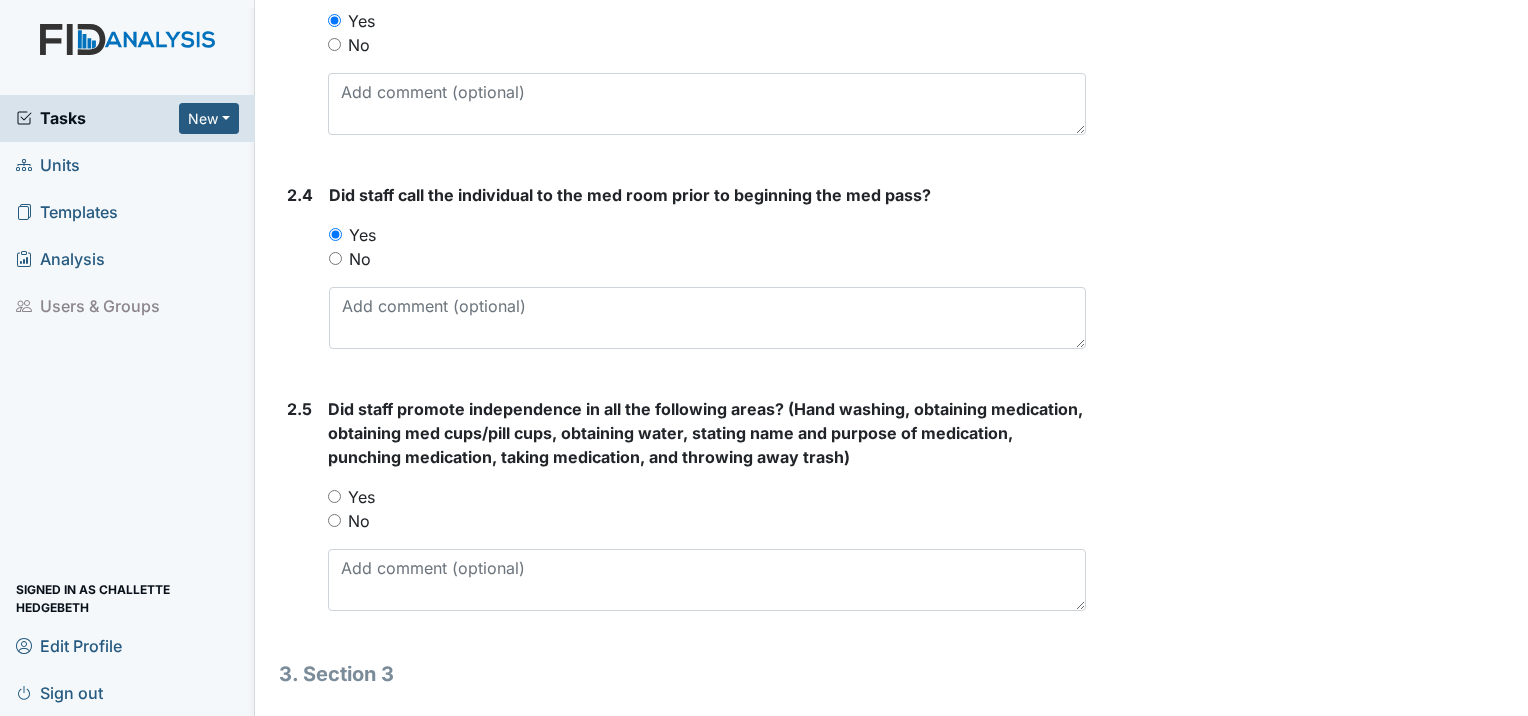 scroll, scrollTop: 1900, scrollLeft: 0, axis: vertical 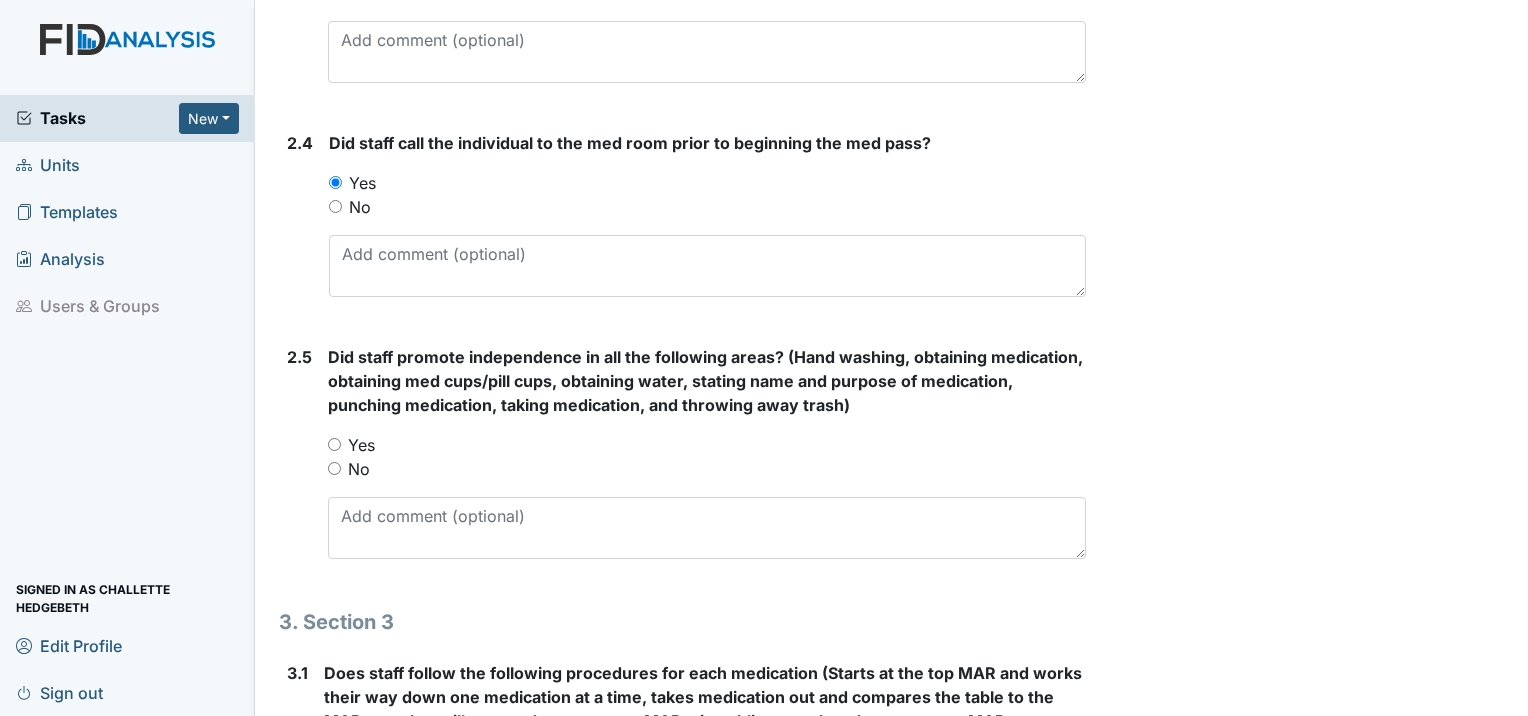 click on "Yes" at bounding box center [334, 444] 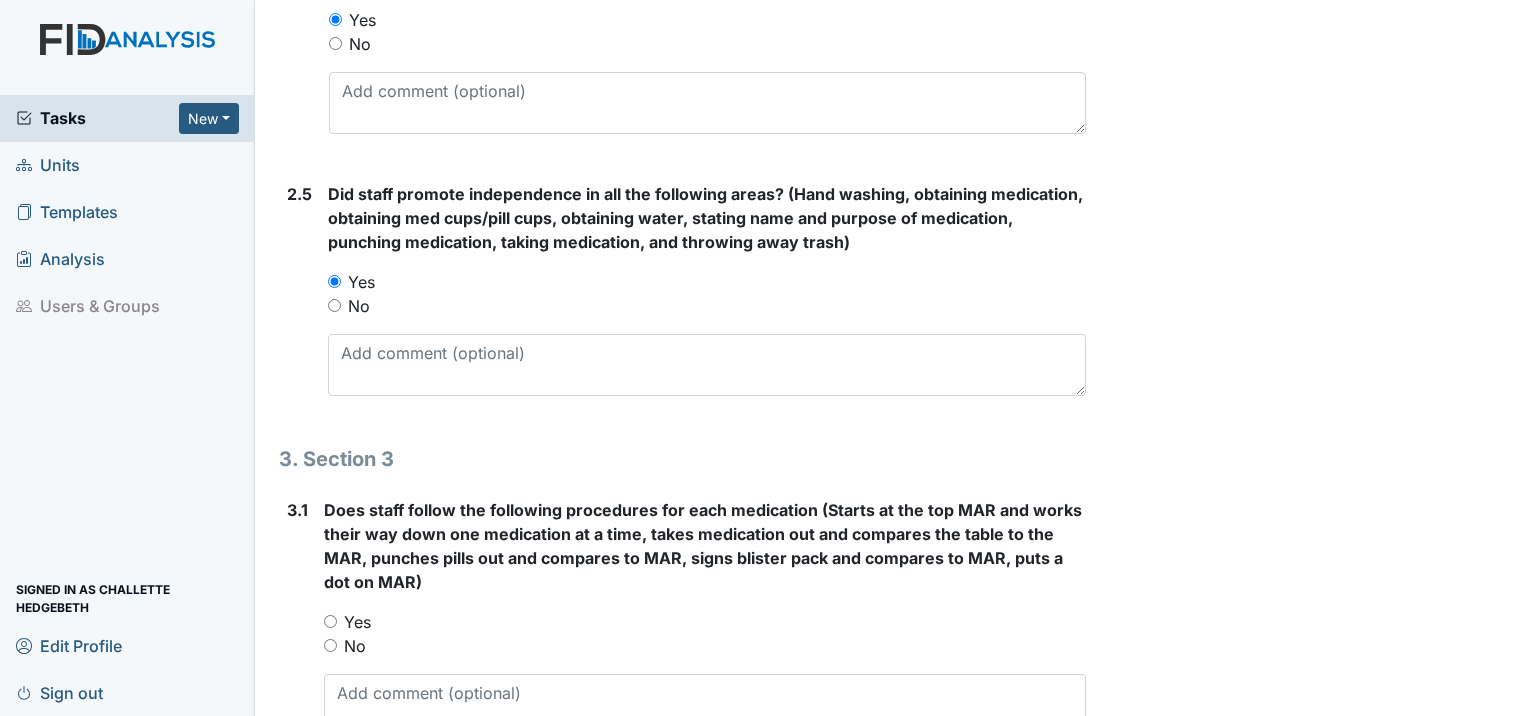 scroll, scrollTop: 2300, scrollLeft: 0, axis: vertical 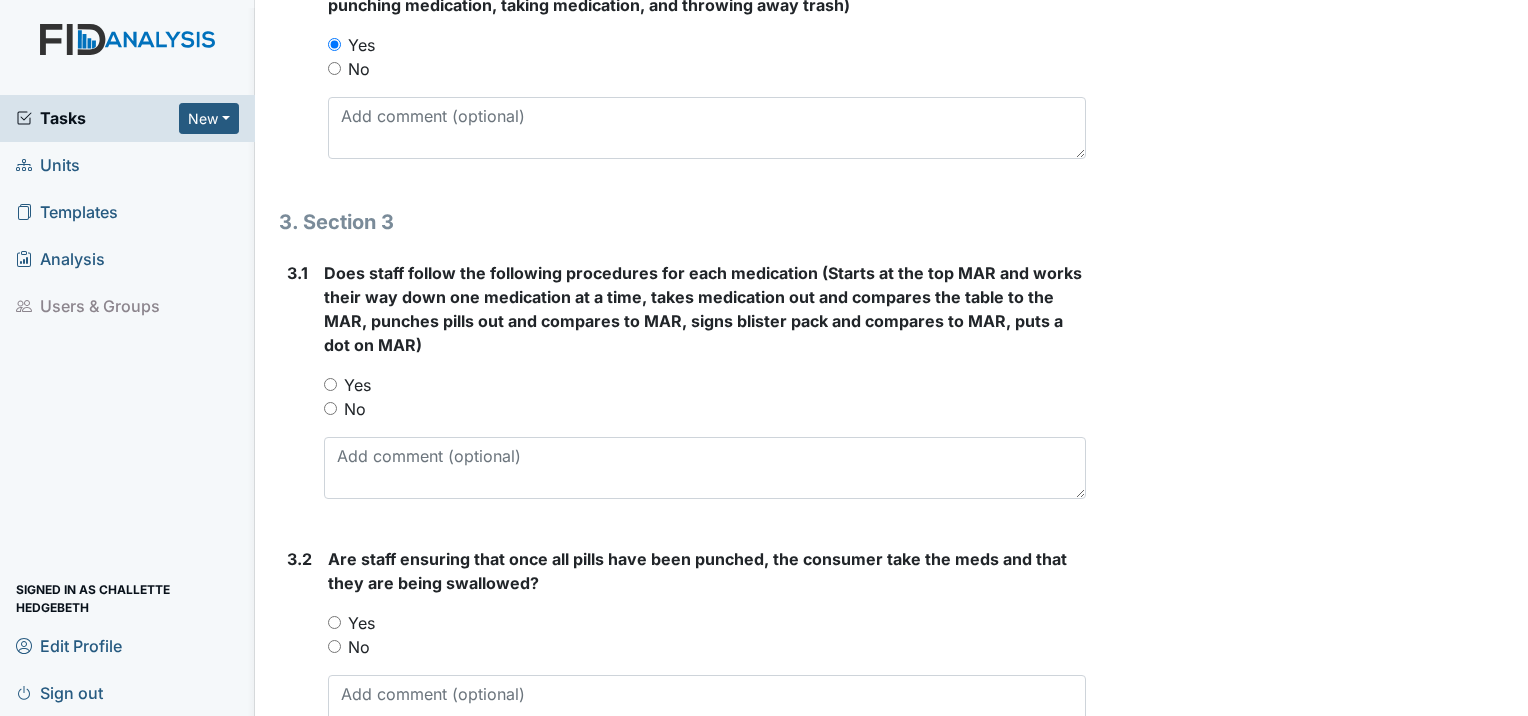 click on "Yes" at bounding box center (705, 385) 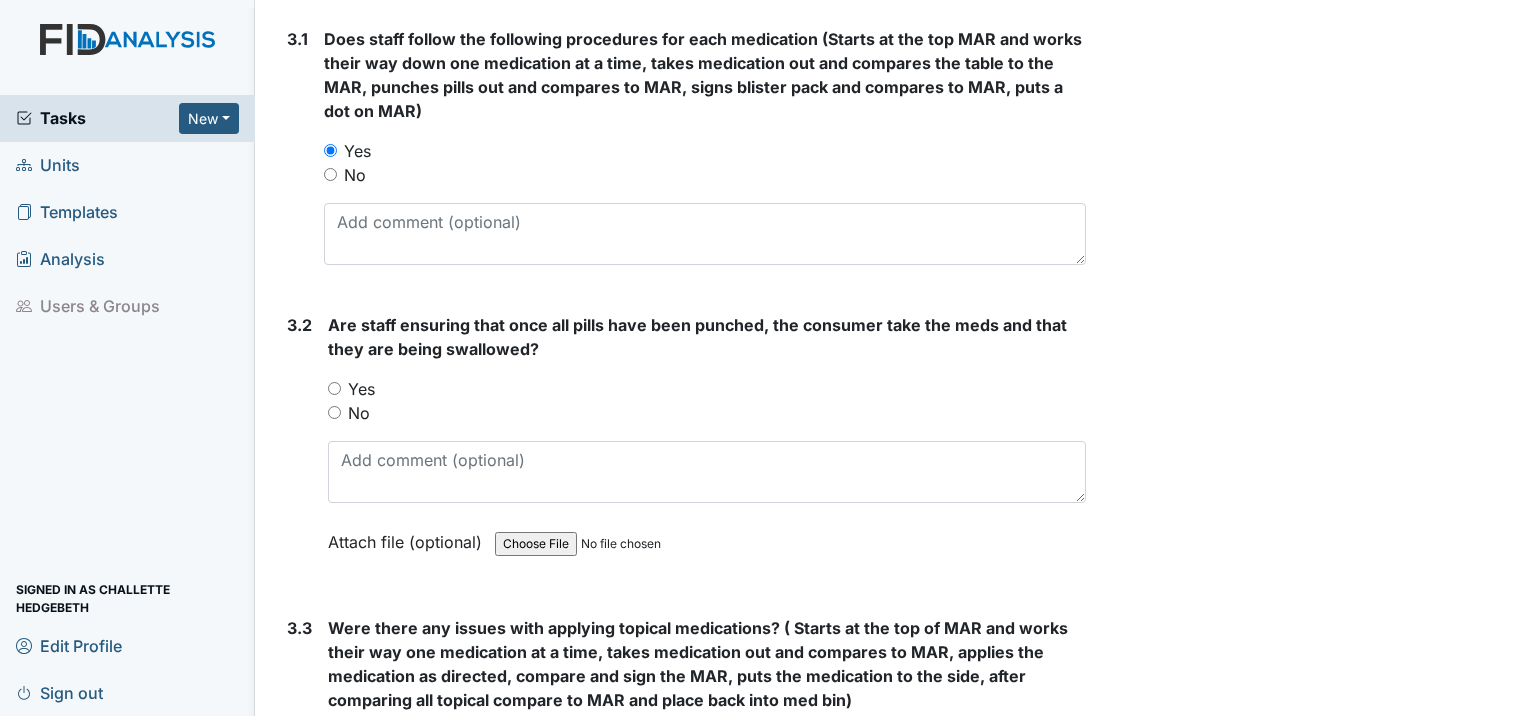 scroll, scrollTop: 2600, scrollLeft: 0, axis: vertical 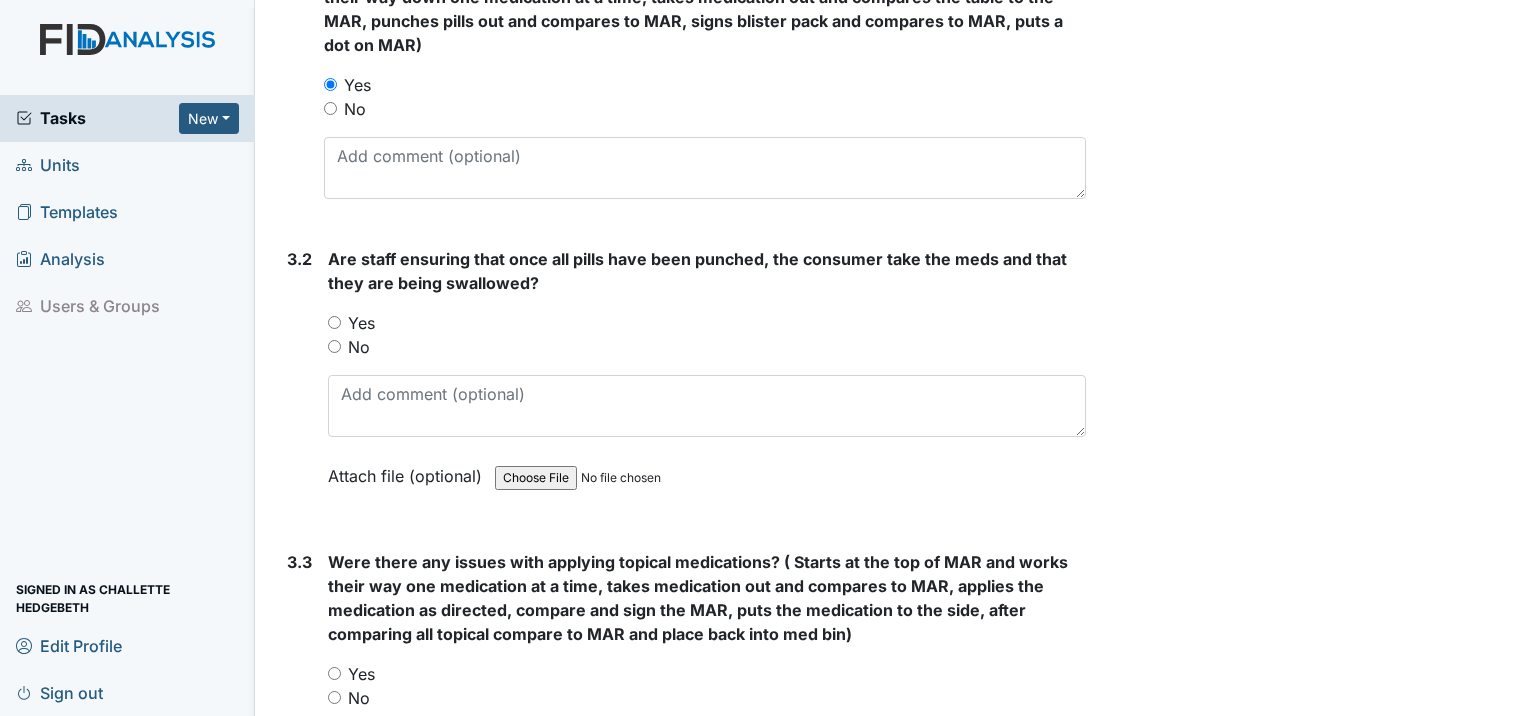 click on "3.2
Are staff ensuring that once all pills have been punched, the consumer take the meds and that they are being swallowed?
You must select one of the below options.
Yes
No
Attach file (optional)
You can upload .pdf, .txt, .jpg, .jpeg, .png, .csv, .xls, or .doc files under 100MB." at bounding box center (682, 382) 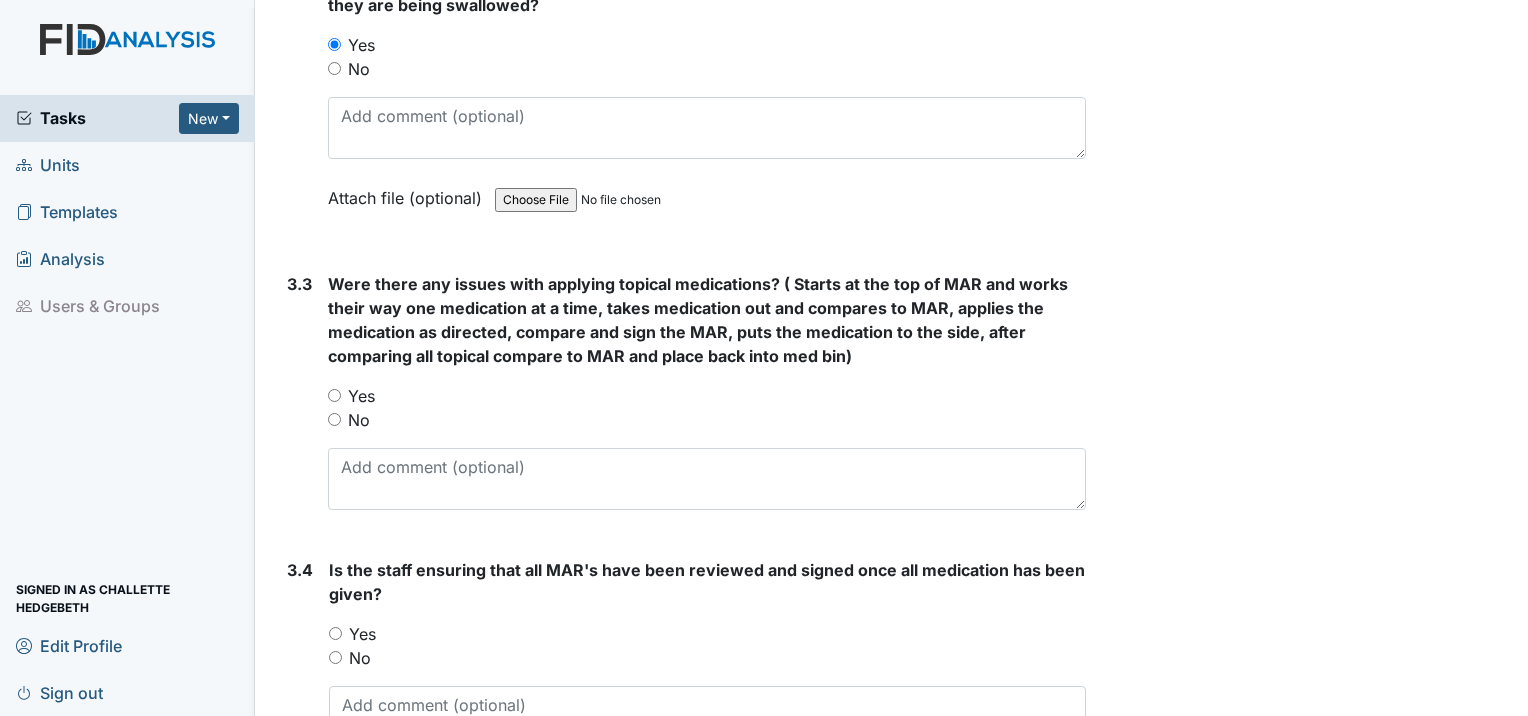 scroll, scrollTop: 2900, scrollLeft: 0, axis: vertical 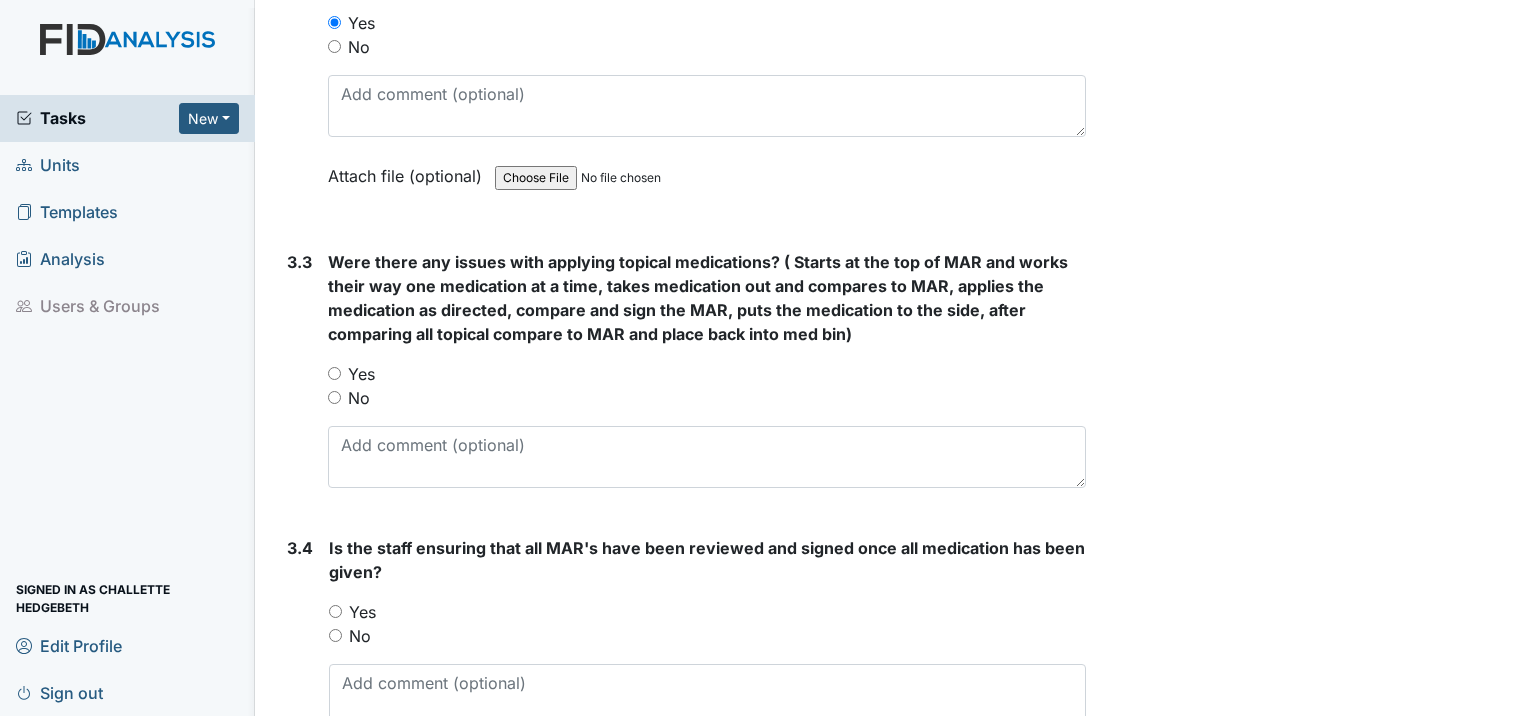 click on "No" at bounding box center (334, 397) 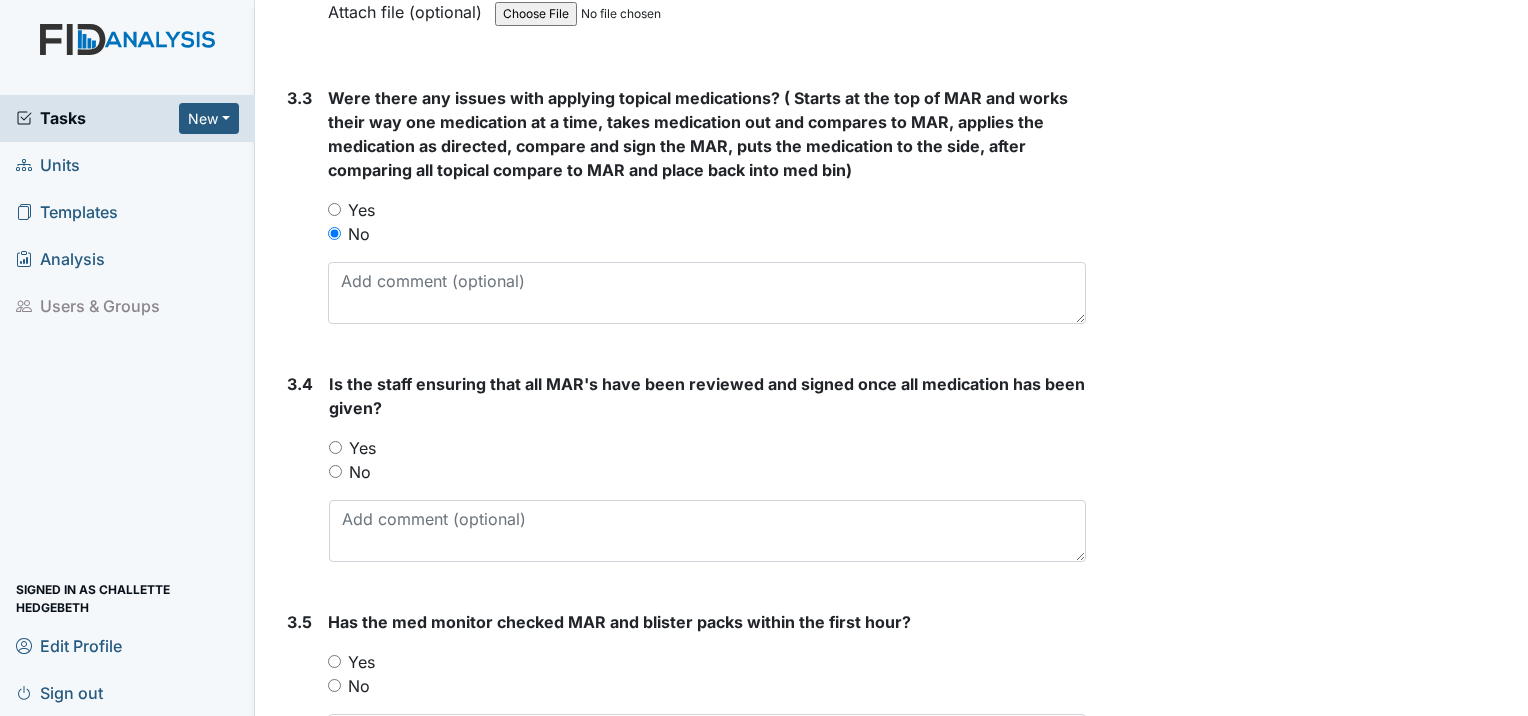 scroll, scrollTop: 3100, scrollLeft: 0, axis: vertical 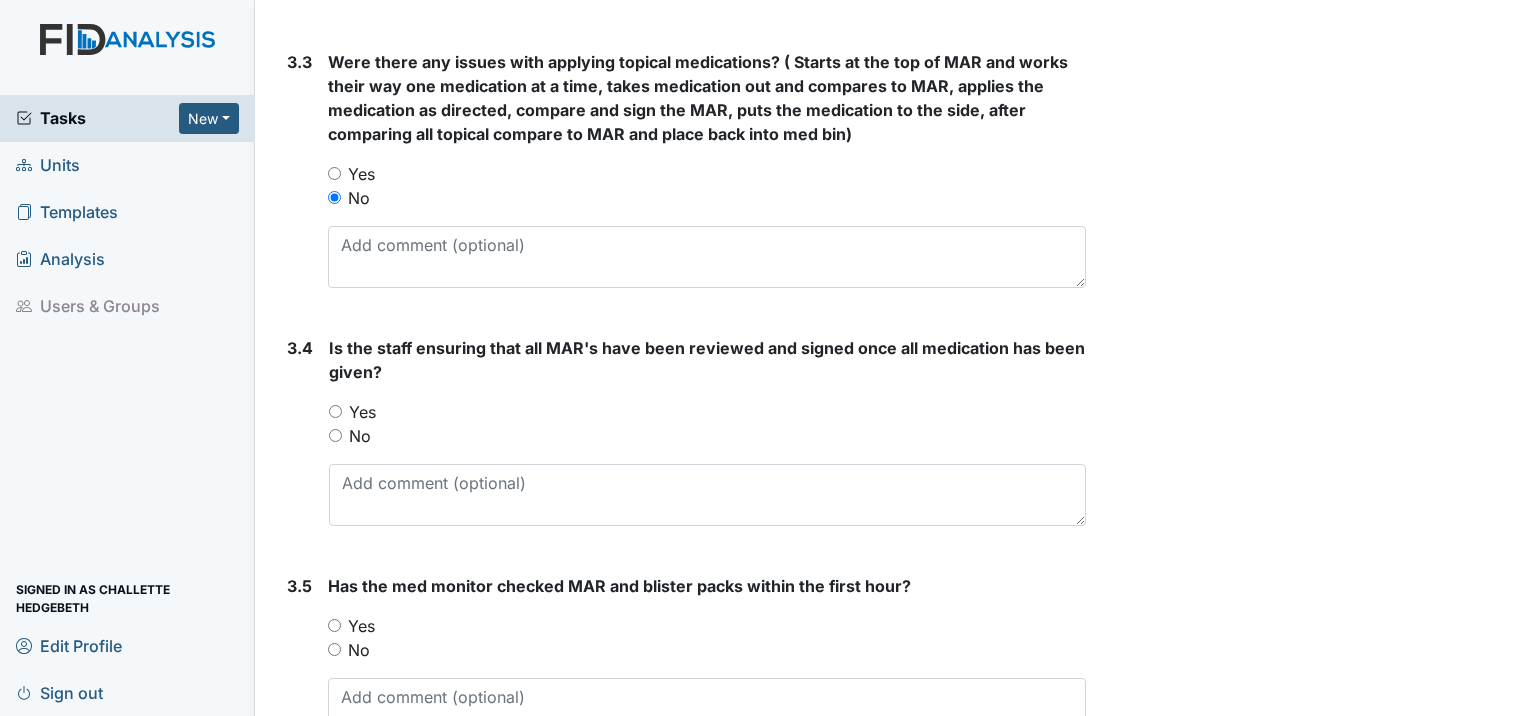 click on "Is the staff ensuring that all MAR's have been reviewed and signed once all medication has been given?
You must select one of the below options.
Yes
No" at bounding box center (707, 431) 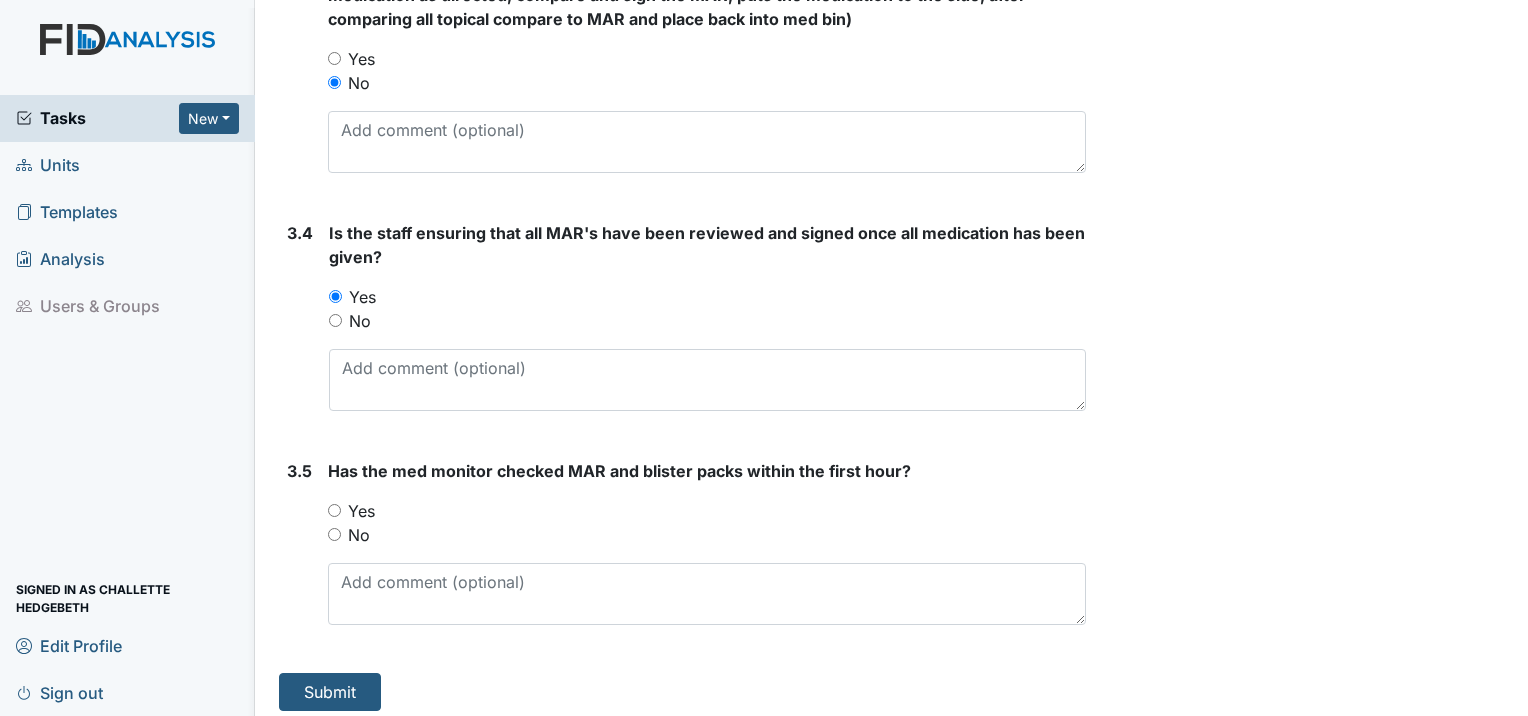 scroll, scrollTop: 3217, scrollLeft: 0, axis: vertical 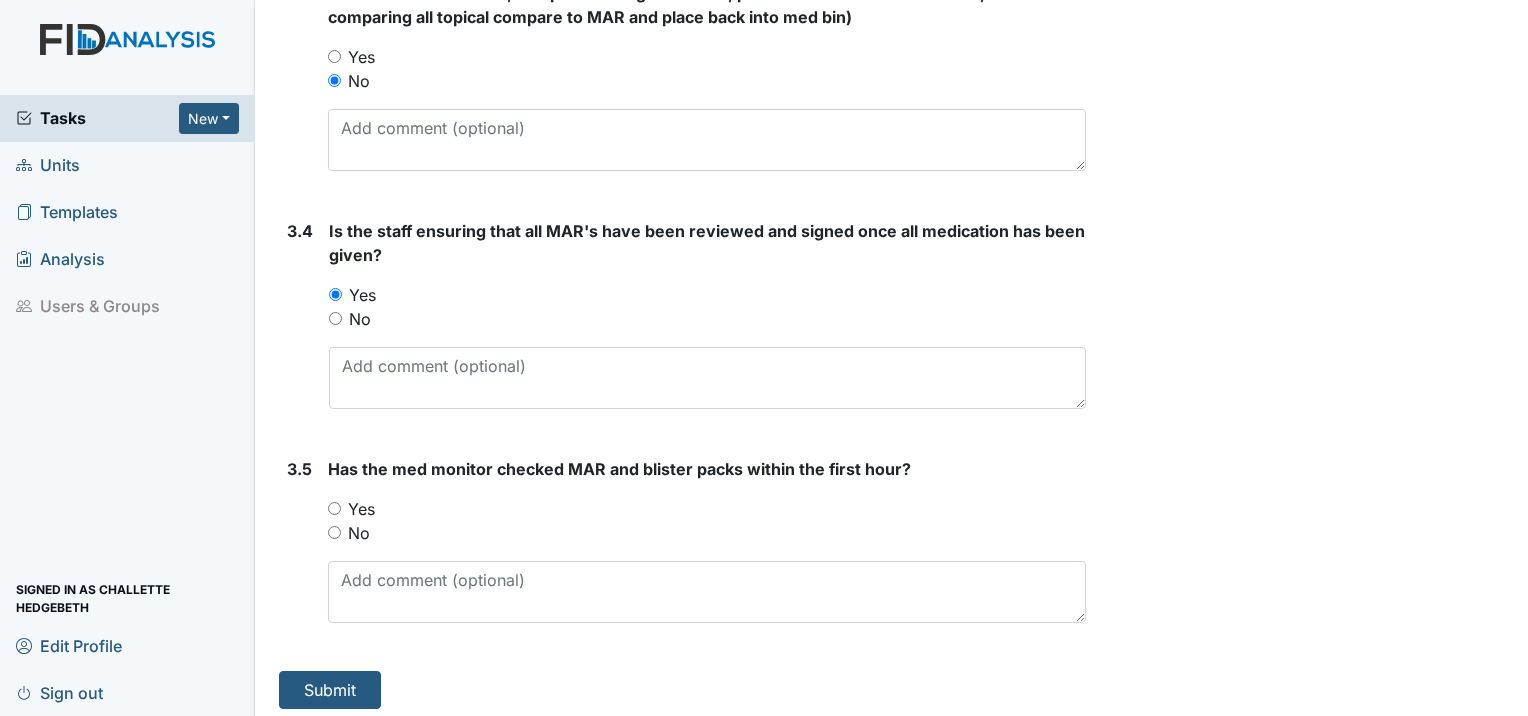 click on "Yes" at bounding box center [334, 508] 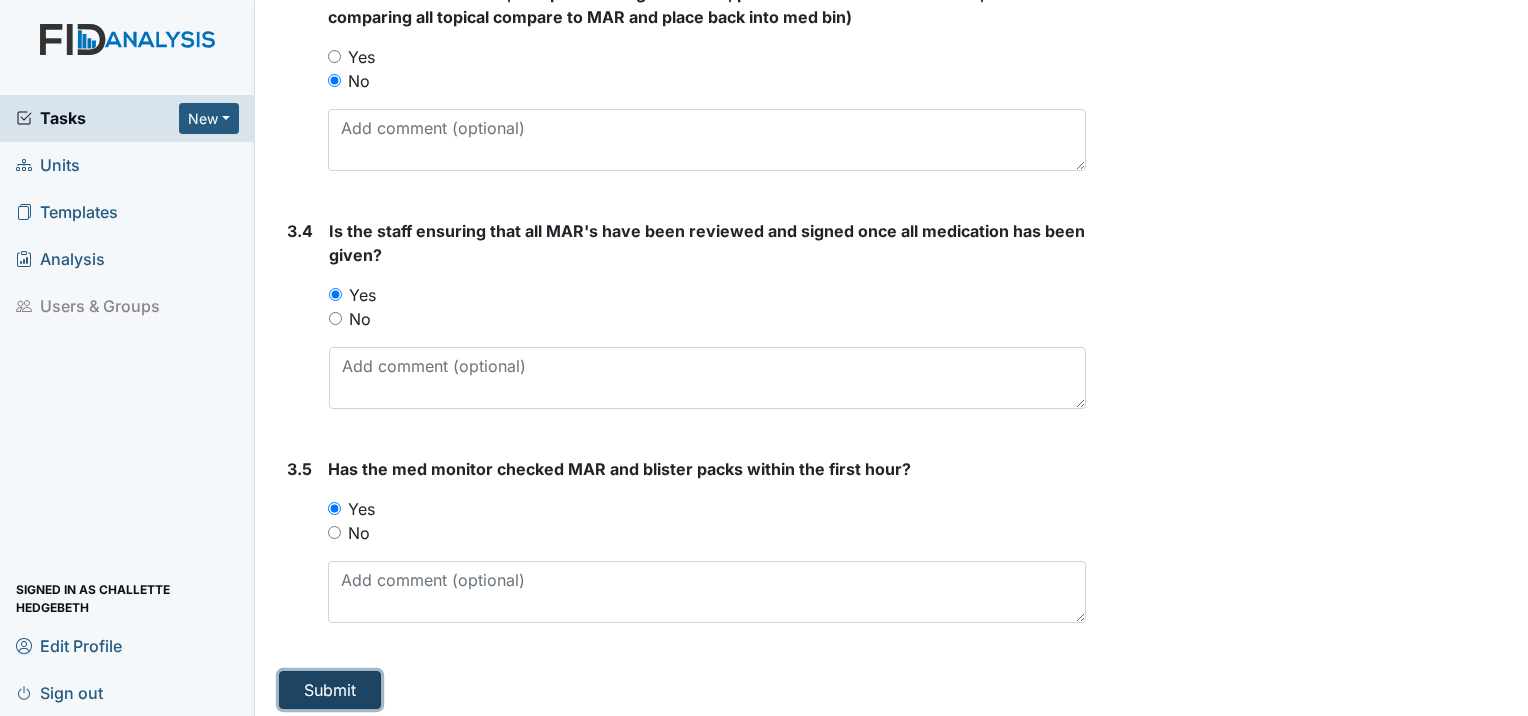click on "Submit" at bounding box center (330, 690) 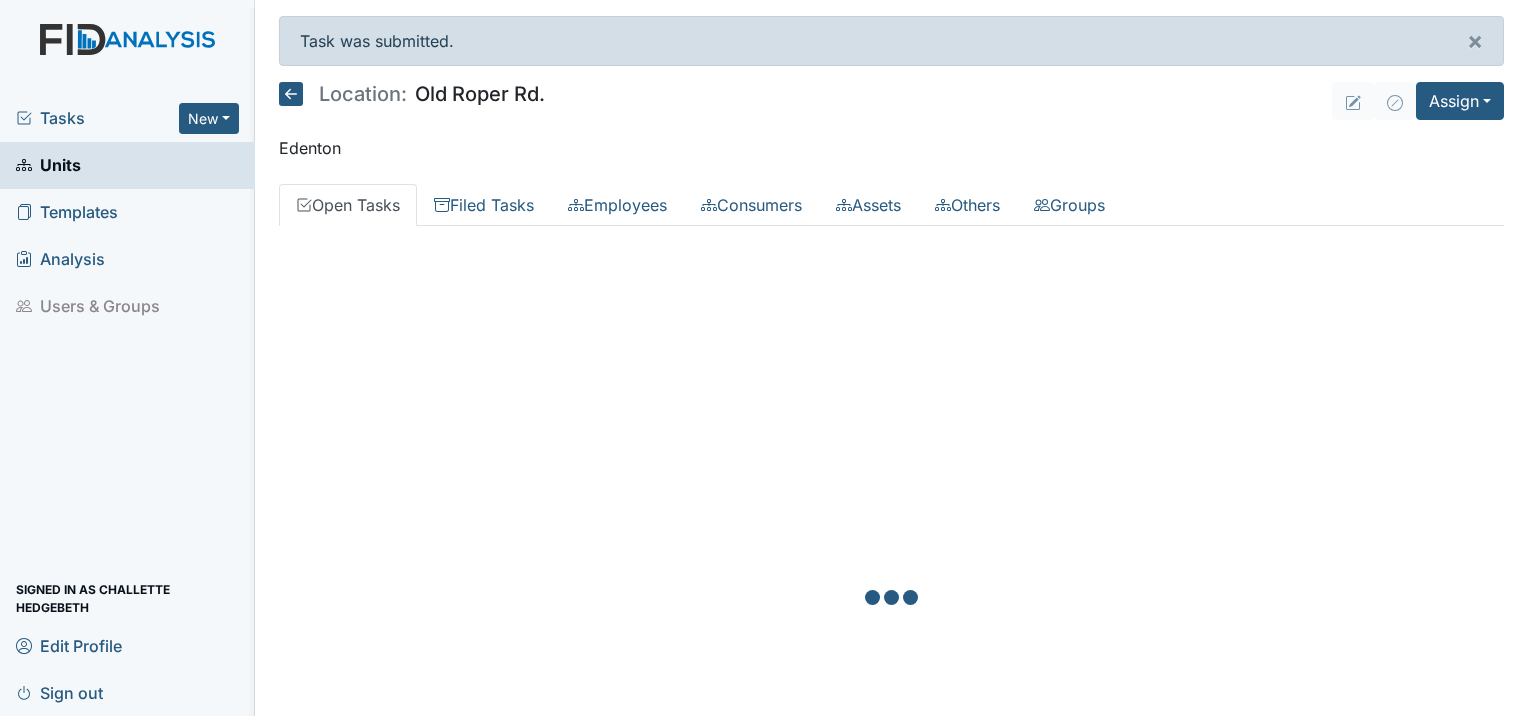 scroll, scrollTop: 0, scrollLeft: 0, axis: both 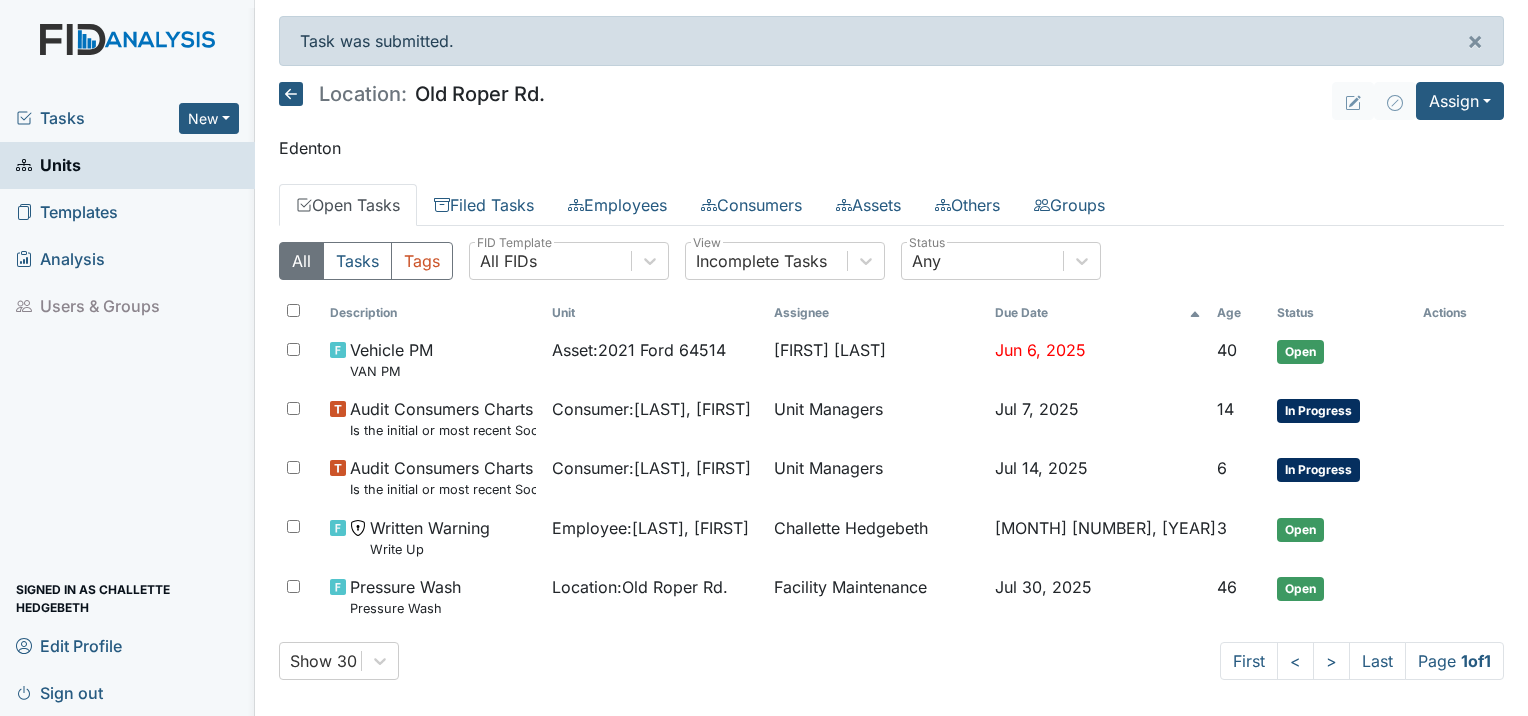 click at bounding box center (291, 94) 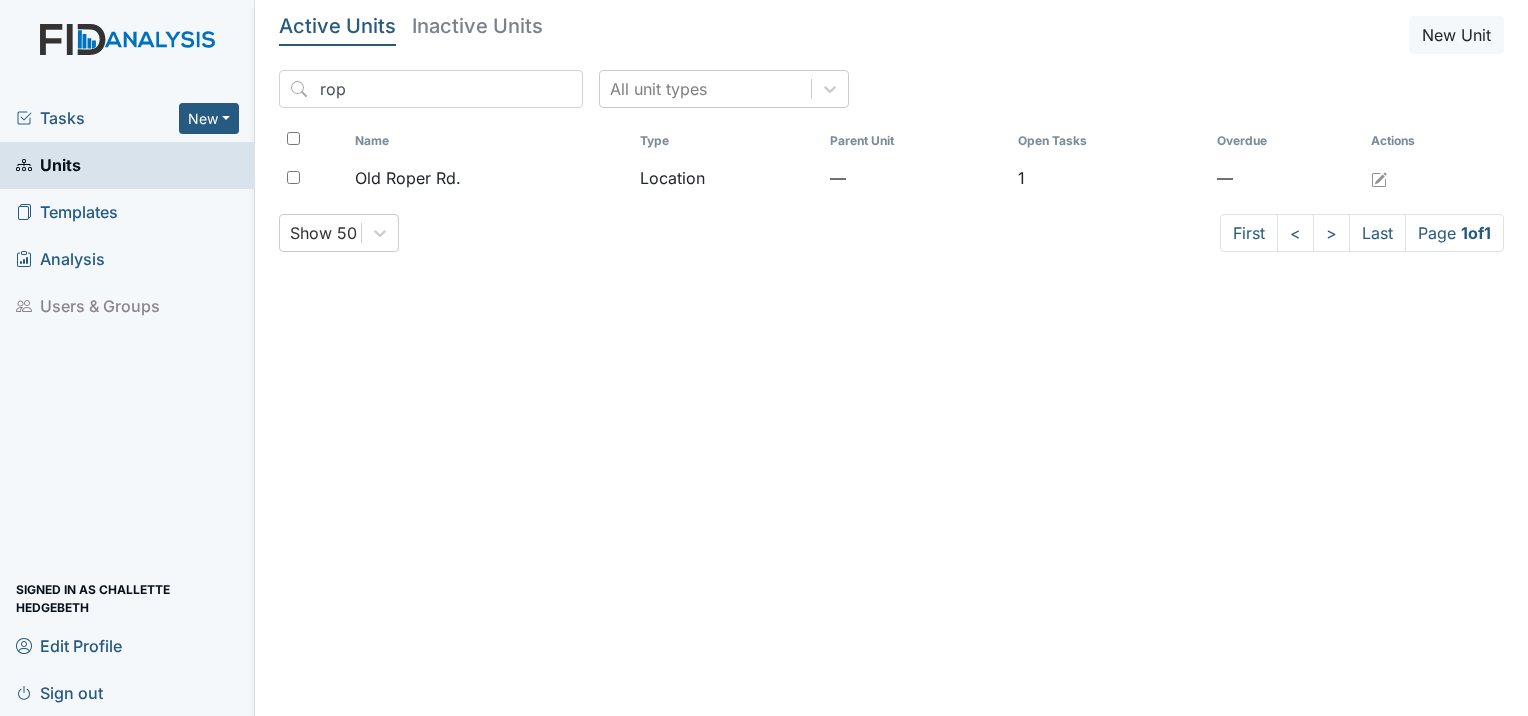 scroll, scrollTop: 0, scrollLeft: 0, axis: both 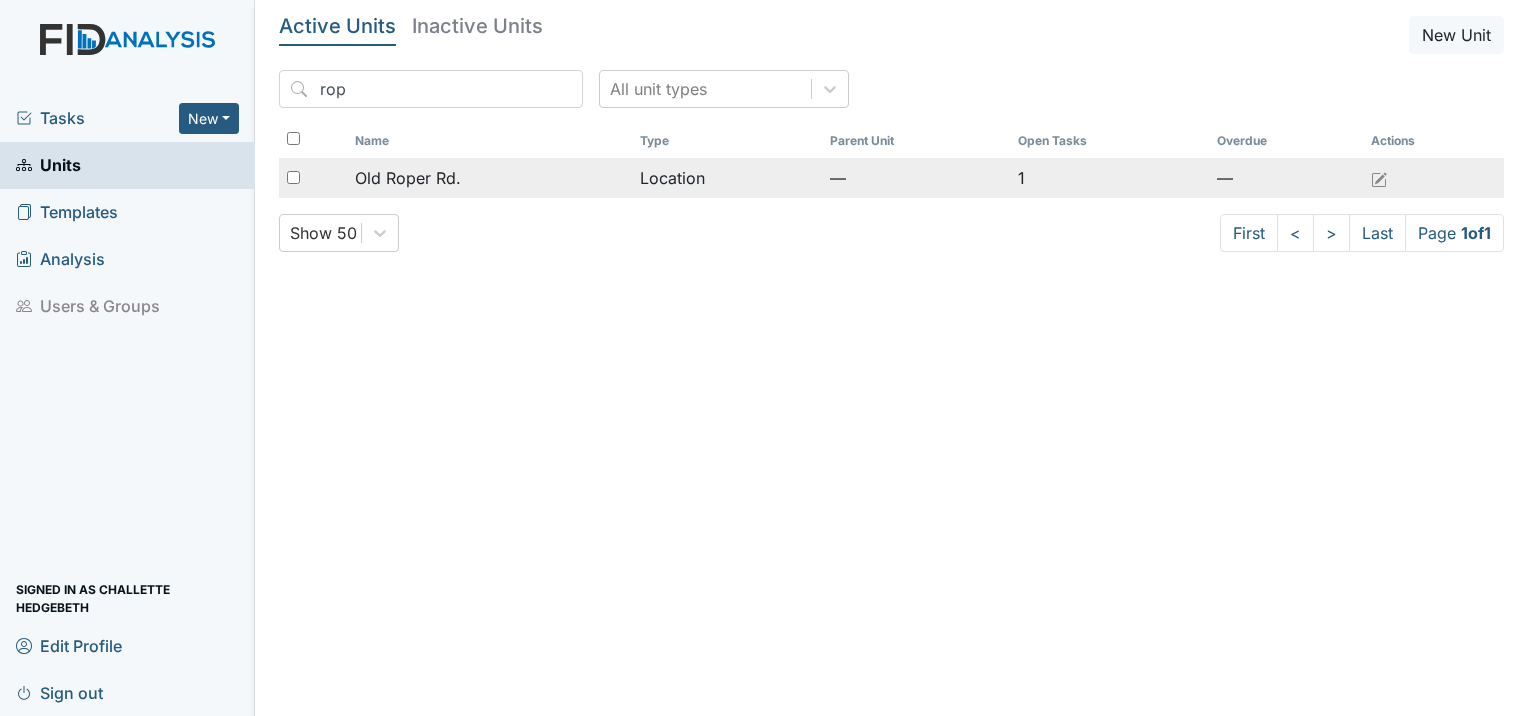 click on "Old Roper Rd." at bounding box center (490, 178) 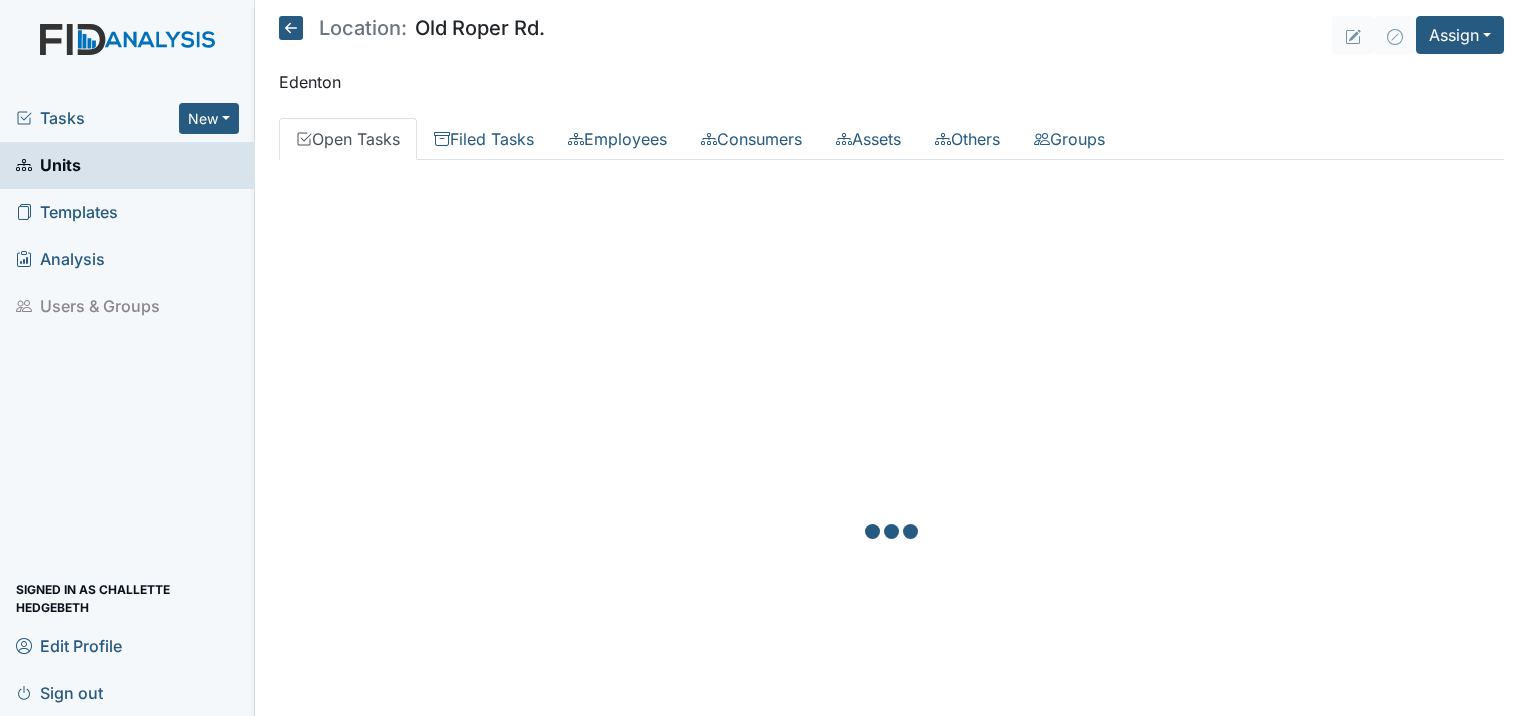 scroll, scrollTop: 0, scrollLeft: 0, axis: both 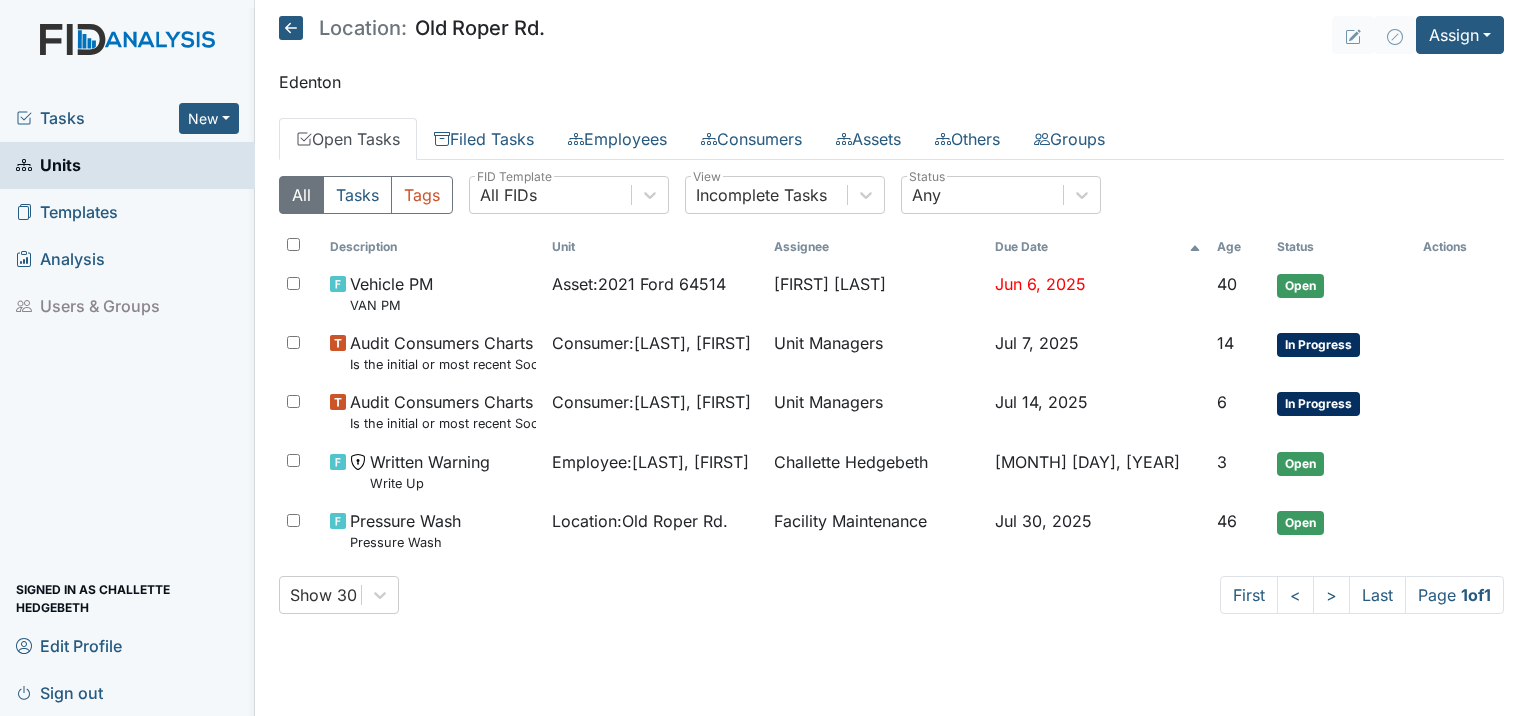 click on "Tasks
New
Form
Inspection
Document
Bundle" at bounding box center (127, 118) 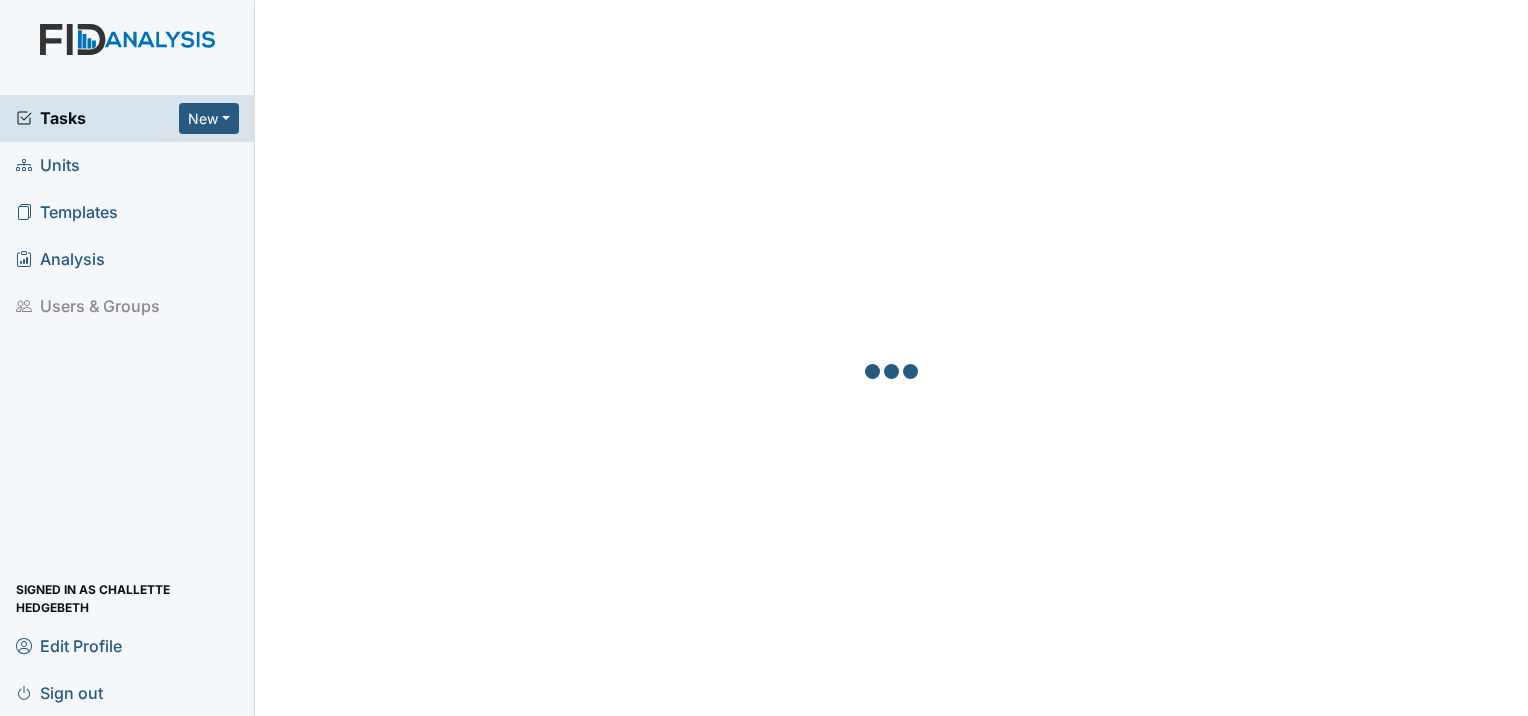 scroll, scrollTop: 0, scrollLeft: 0, axis: both 